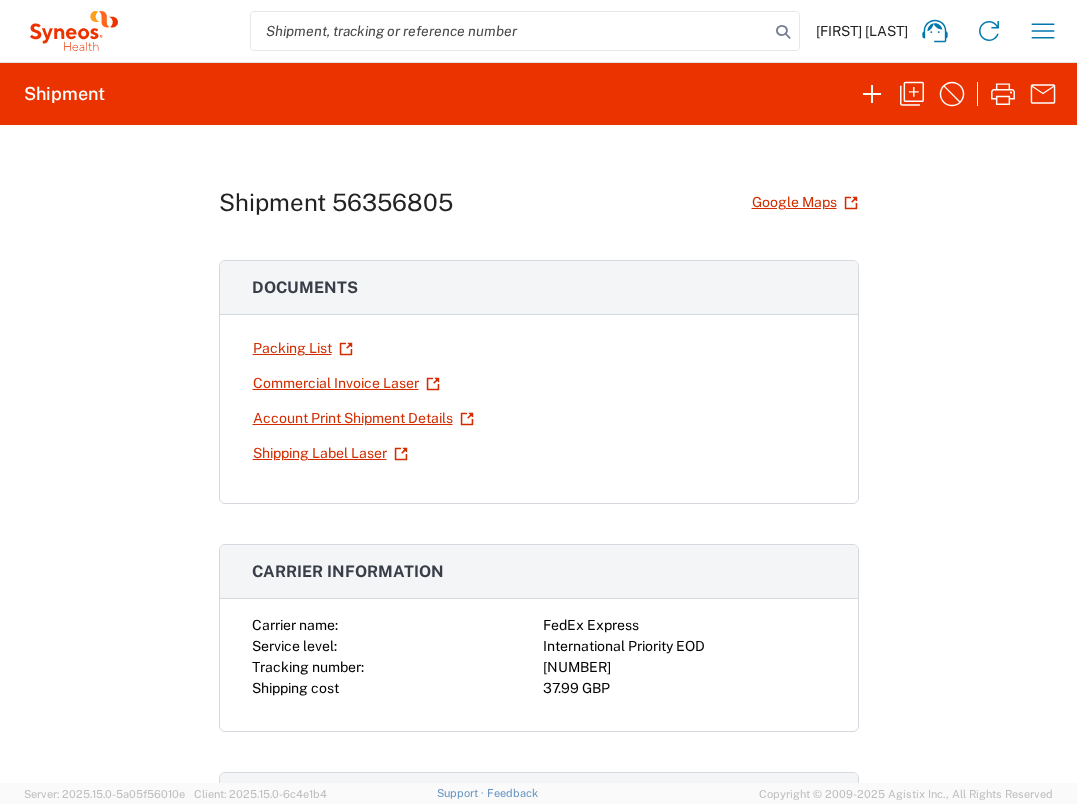 scroll, scrollTop: 0, scrollLeft: 0, axis: both 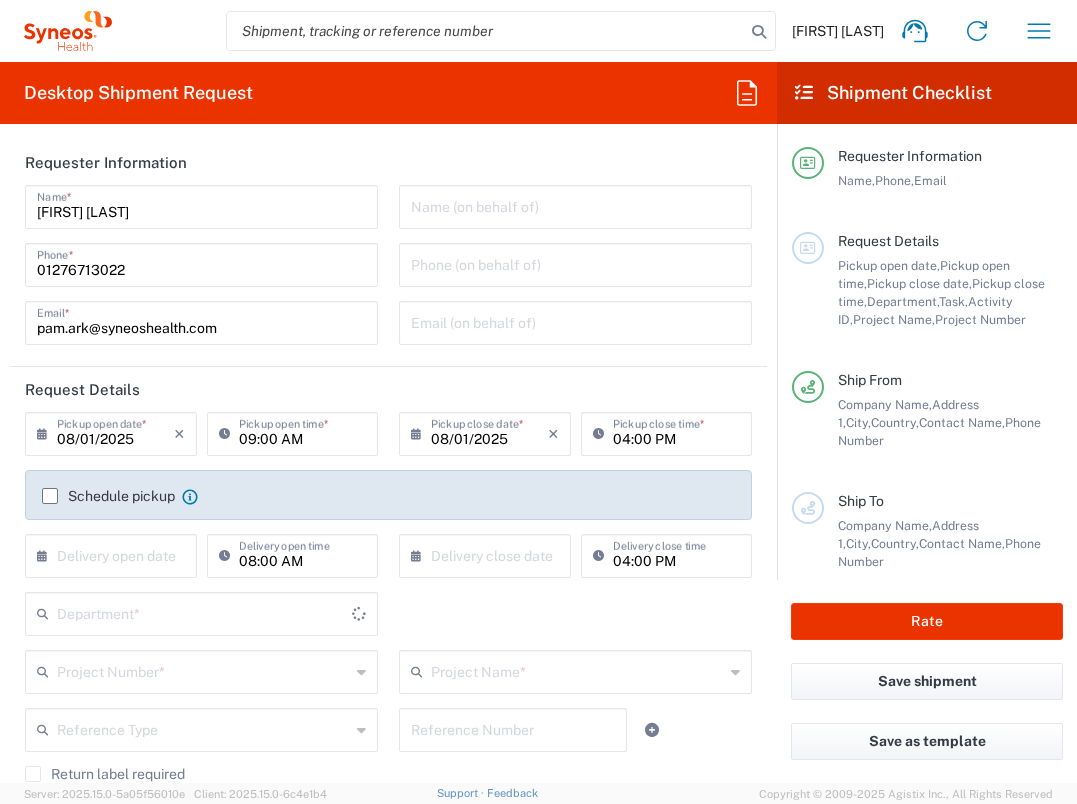 type on "3235" 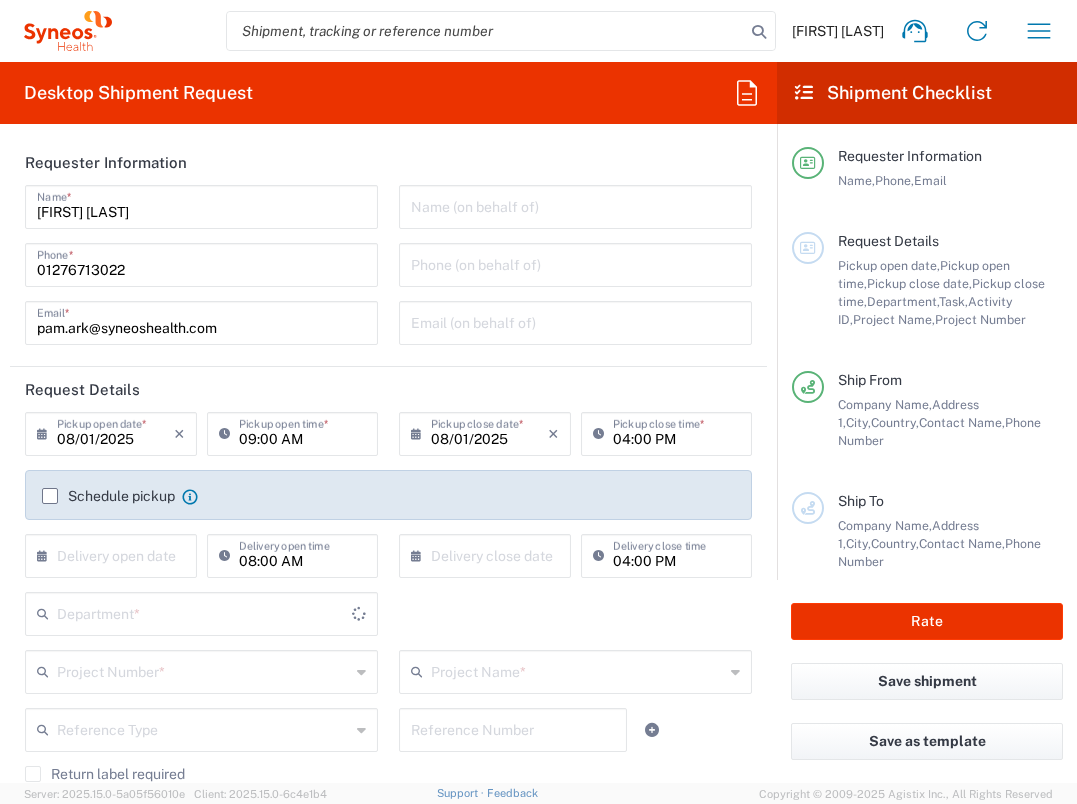 type on "England" 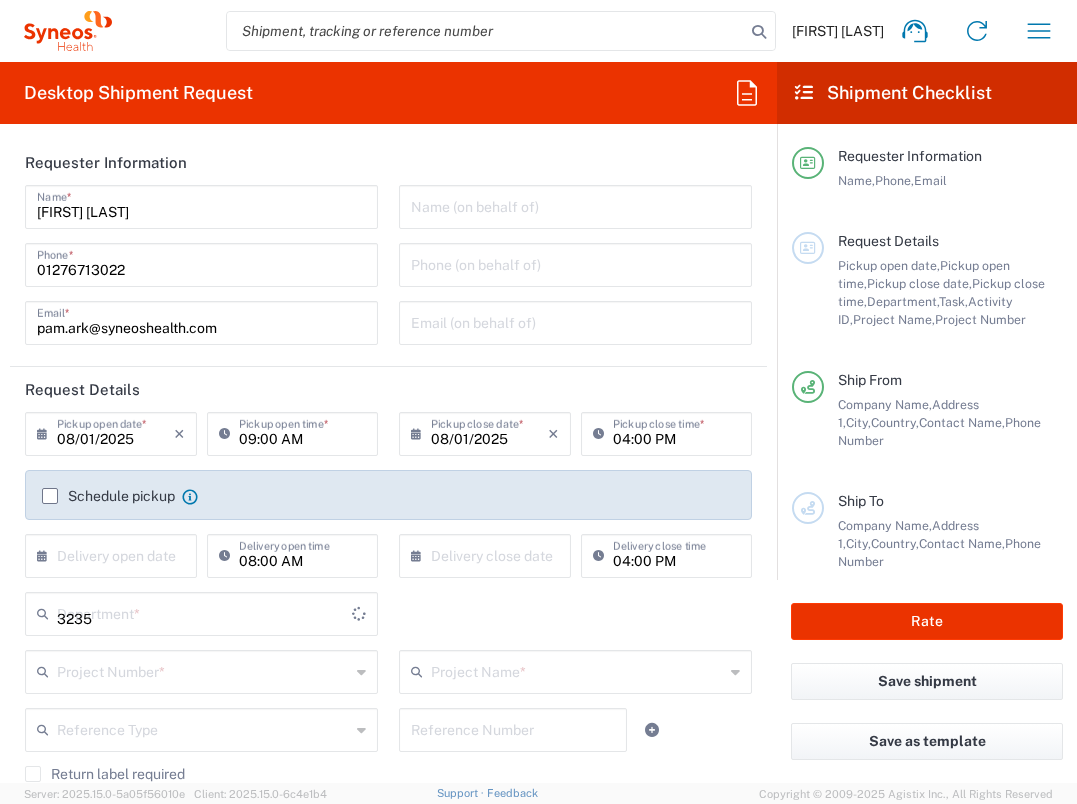 type on "United Kingdom" 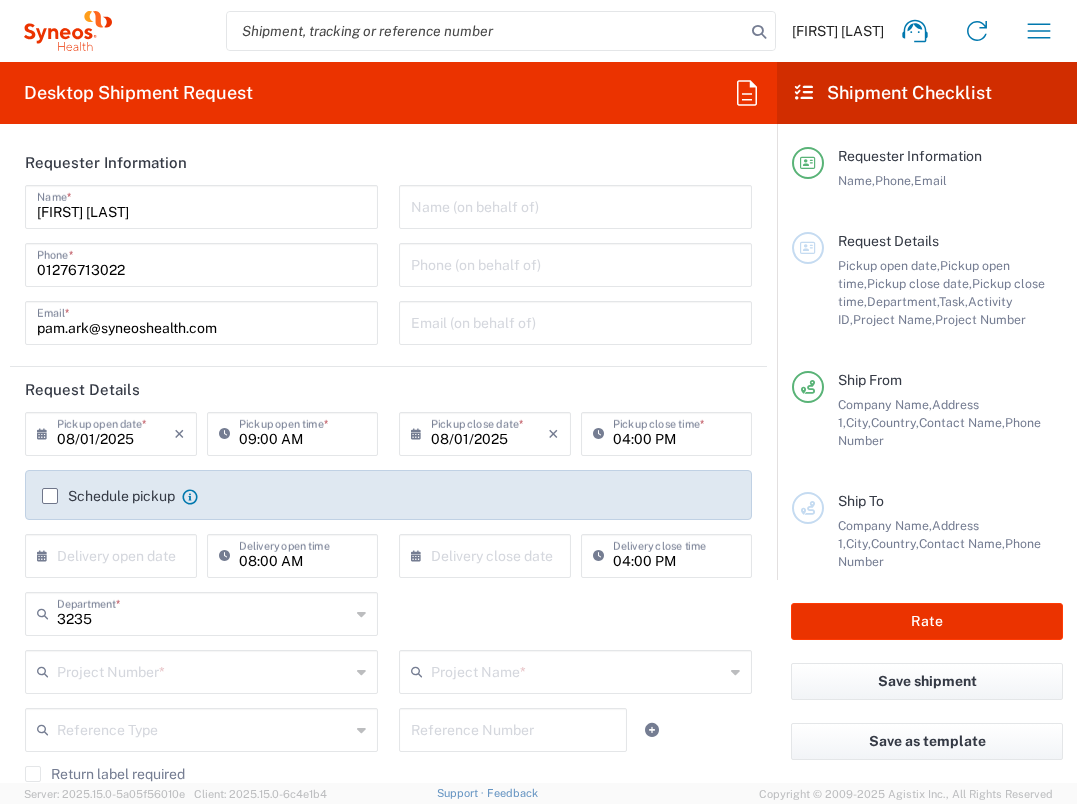 type on "Syneos Health UK Limited" 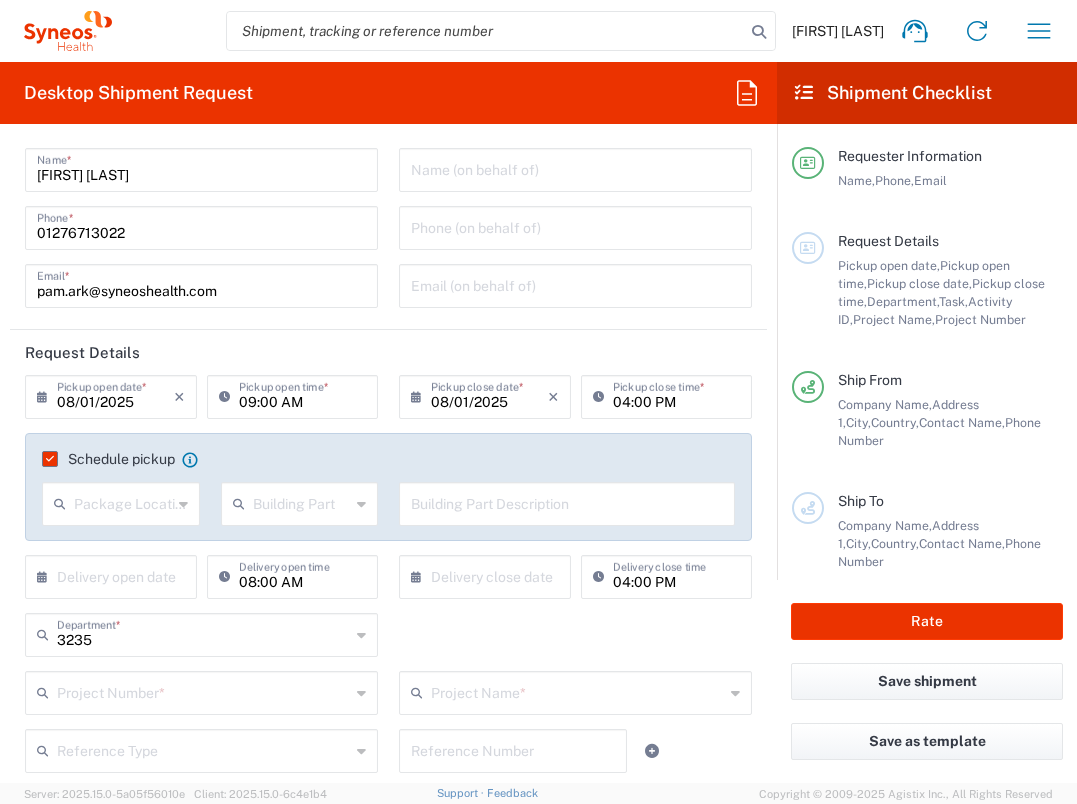 scroll, scrollTop: 104, scrollLeft: 0, axis: vertical 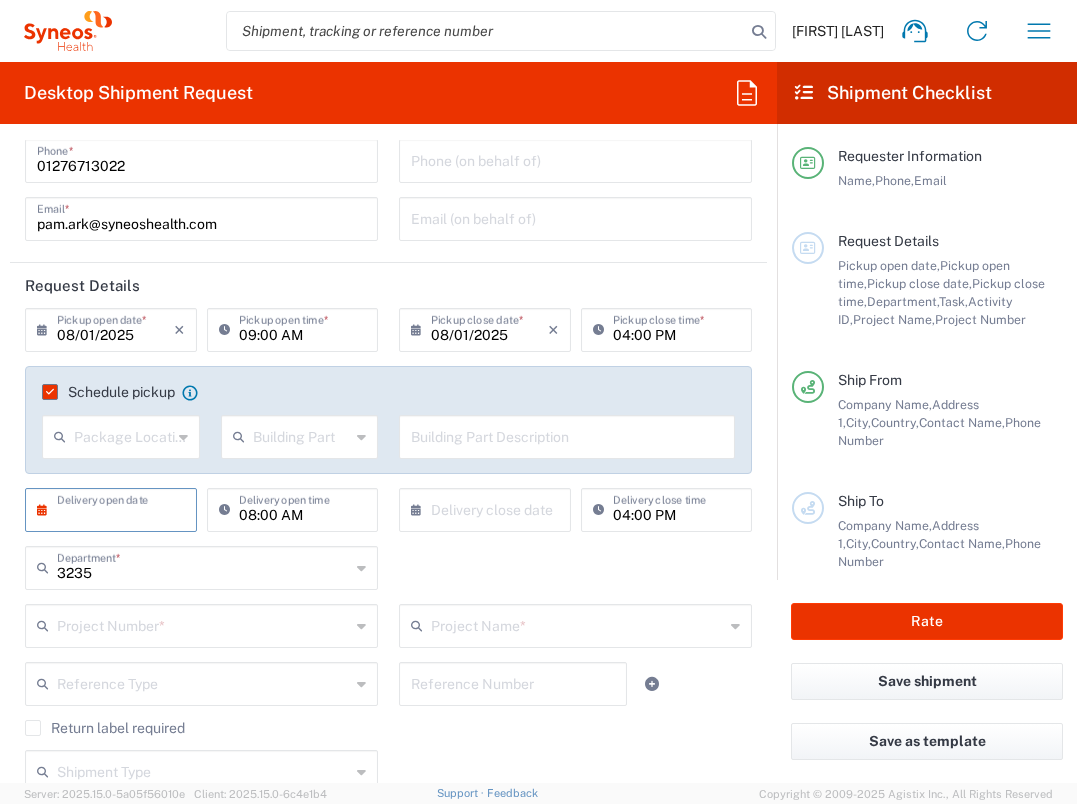 click at bounding box center (115, 508) 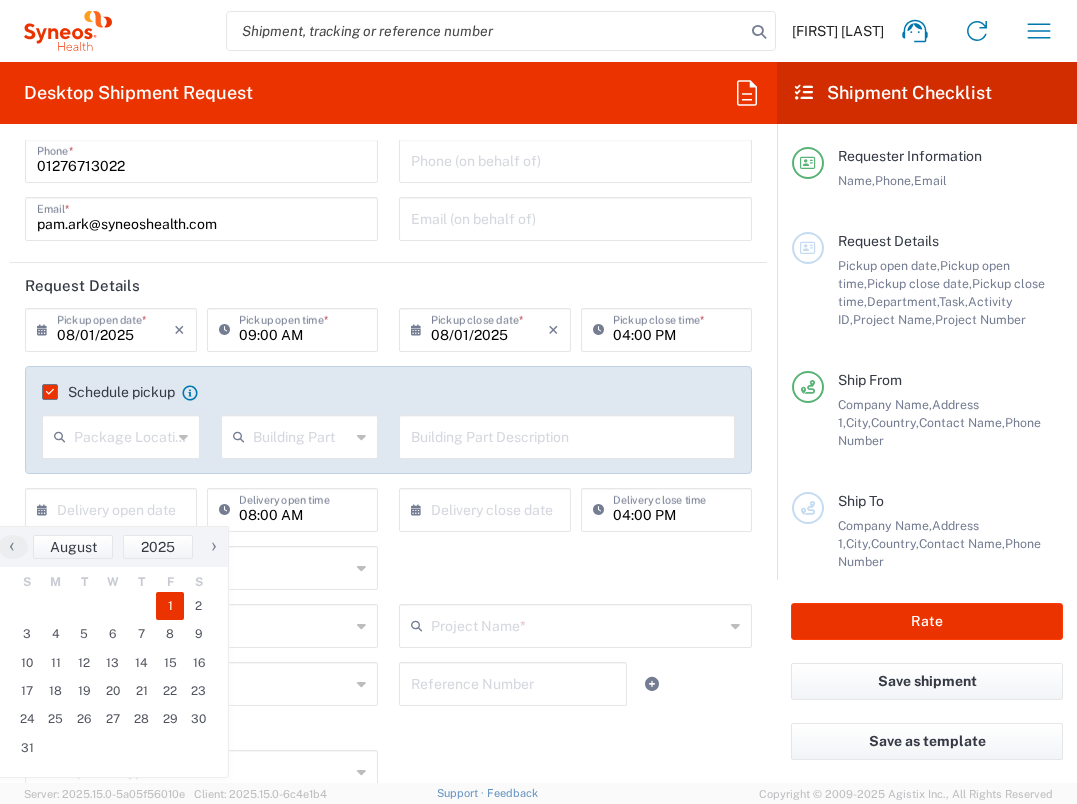 click on "1" 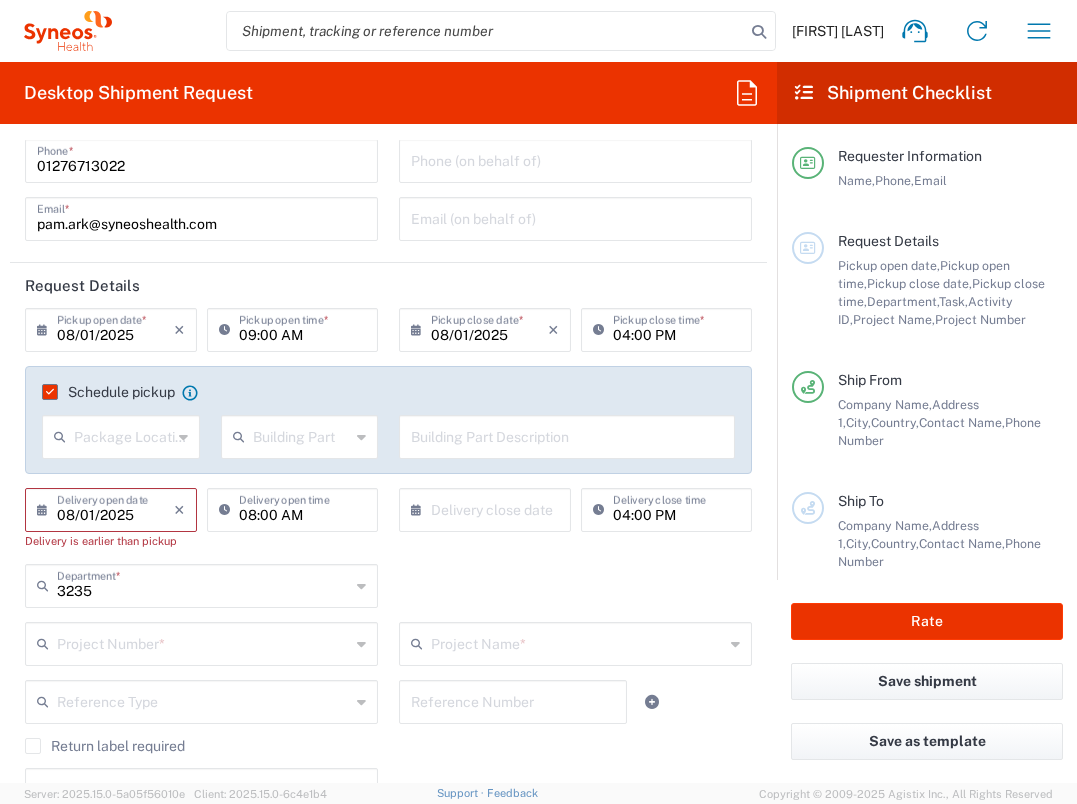 click on "08/01/2025" at bounding box center [115, 508] 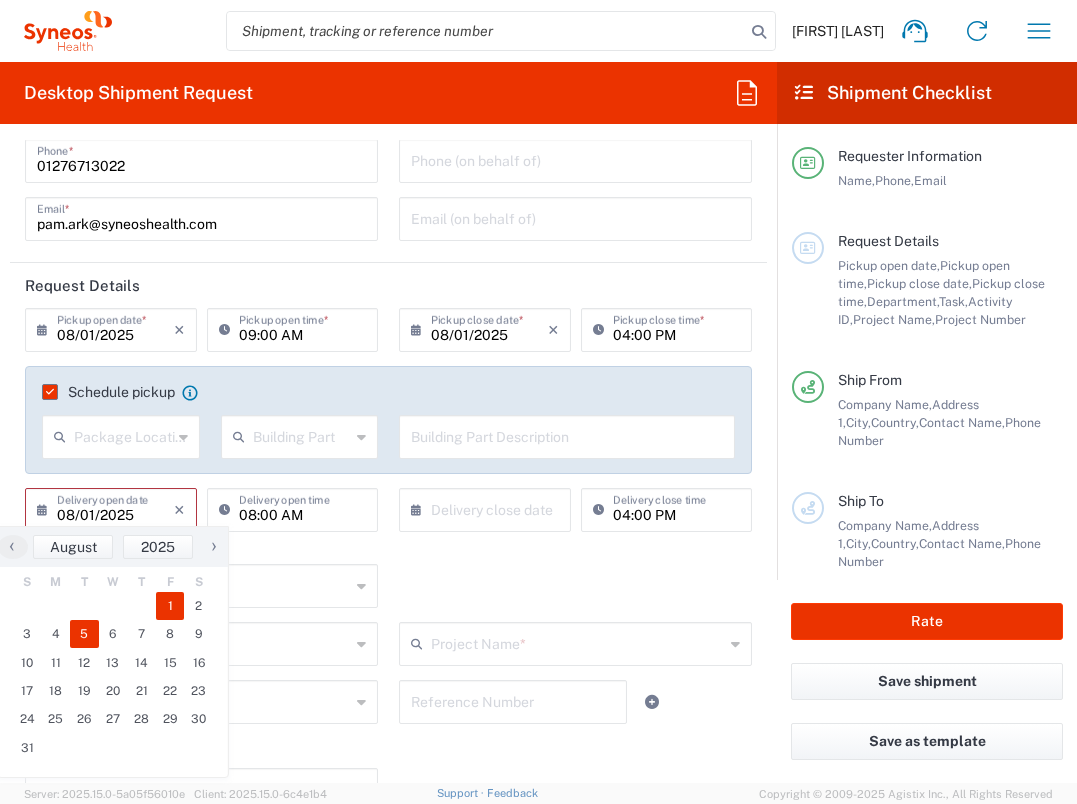 click on "27 28 29 30 31 1 2 3 4 5 6 7 8 9 10 11 12 13 14 15 16 17 18 19 20 21 22 23 24 25 26 27 28 29 30 31 1 2 3 4 5 6" 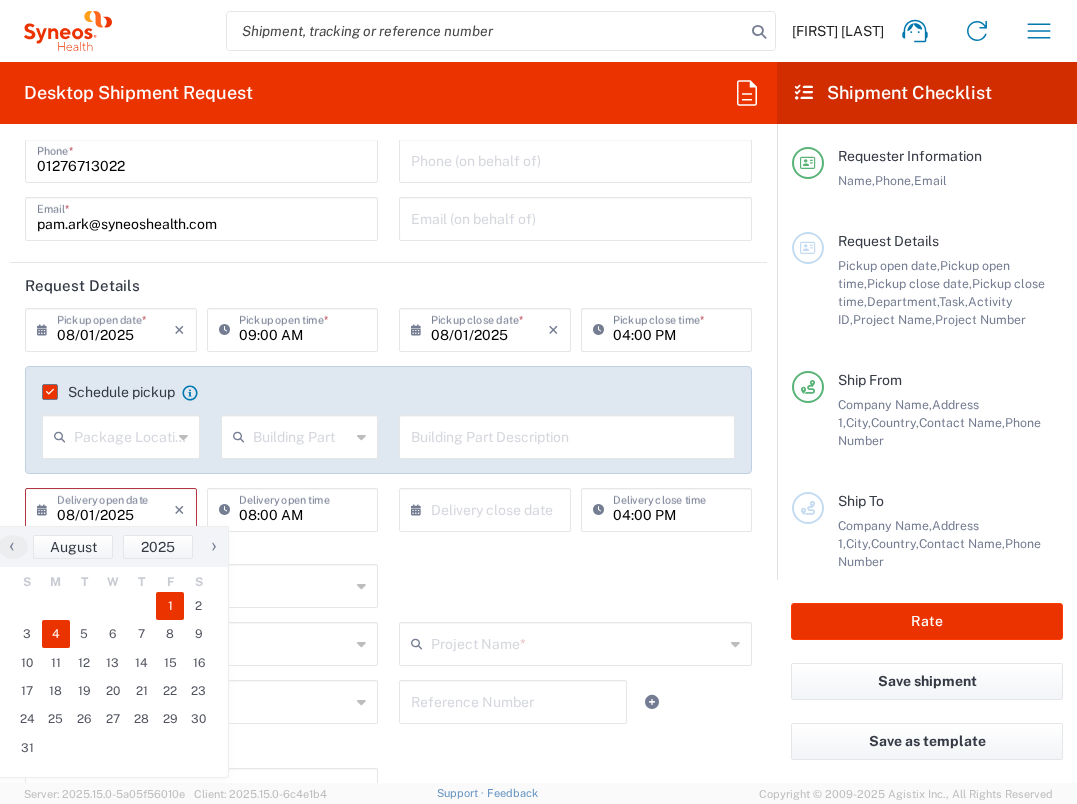 click on "4" 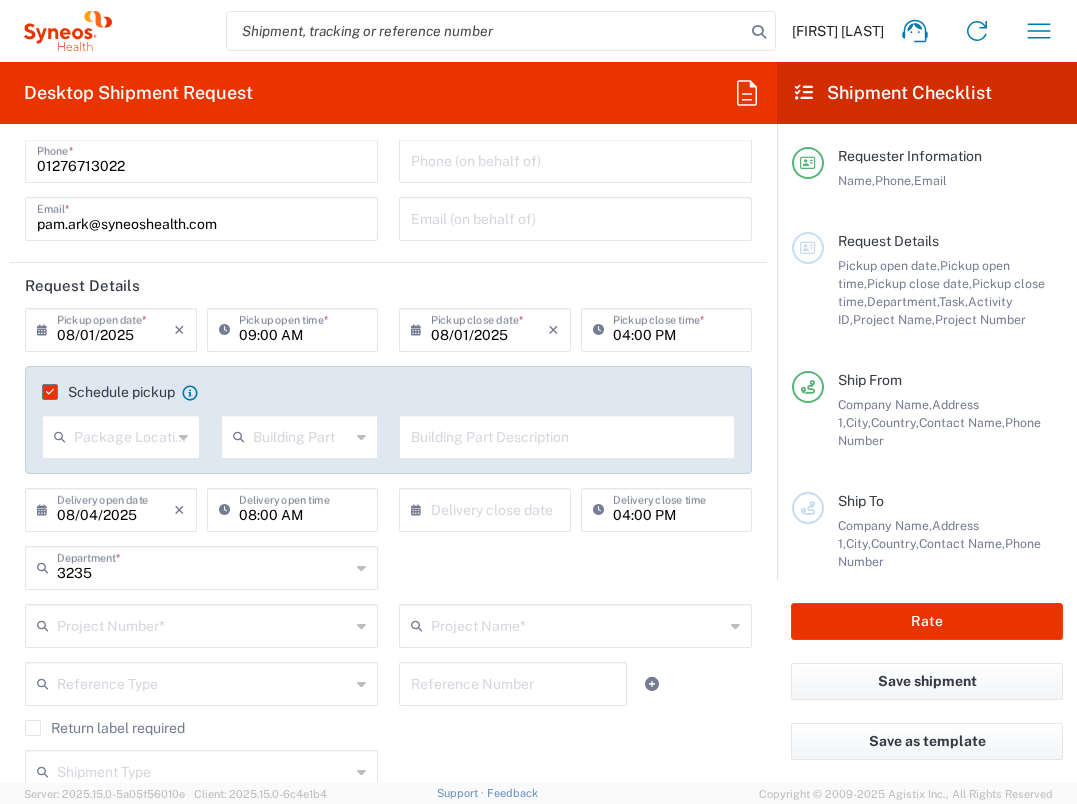 click at bounding box center (489, 508) 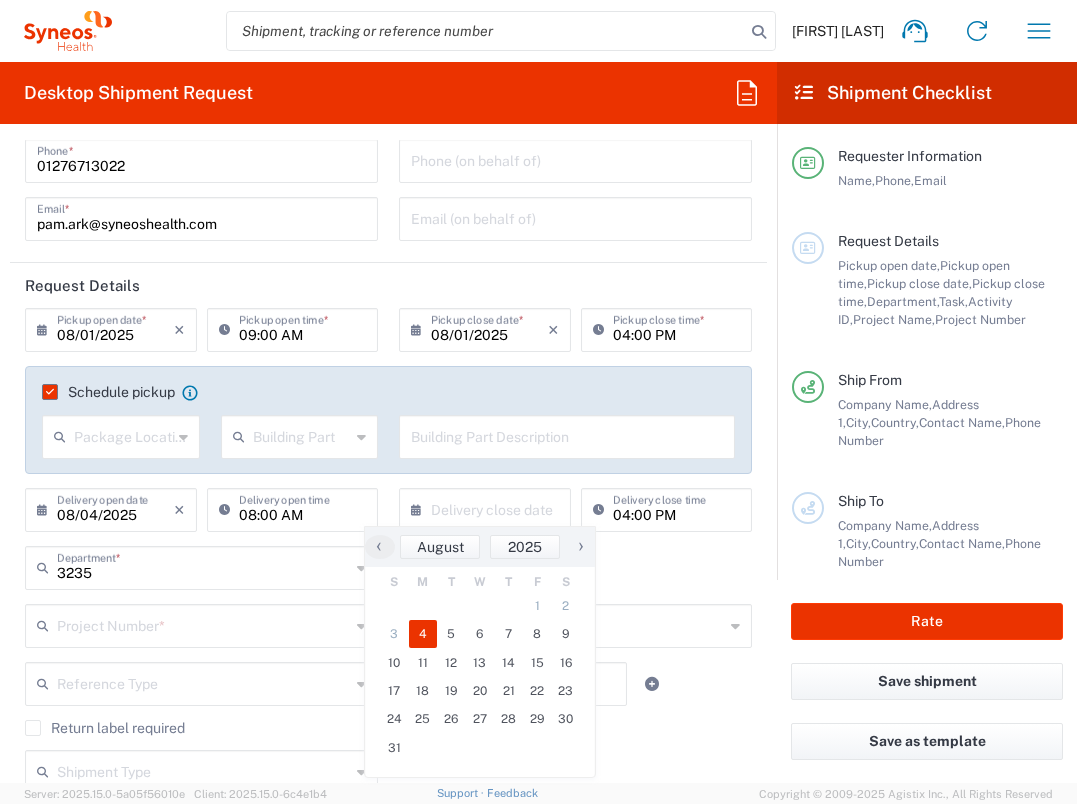 click on "4" 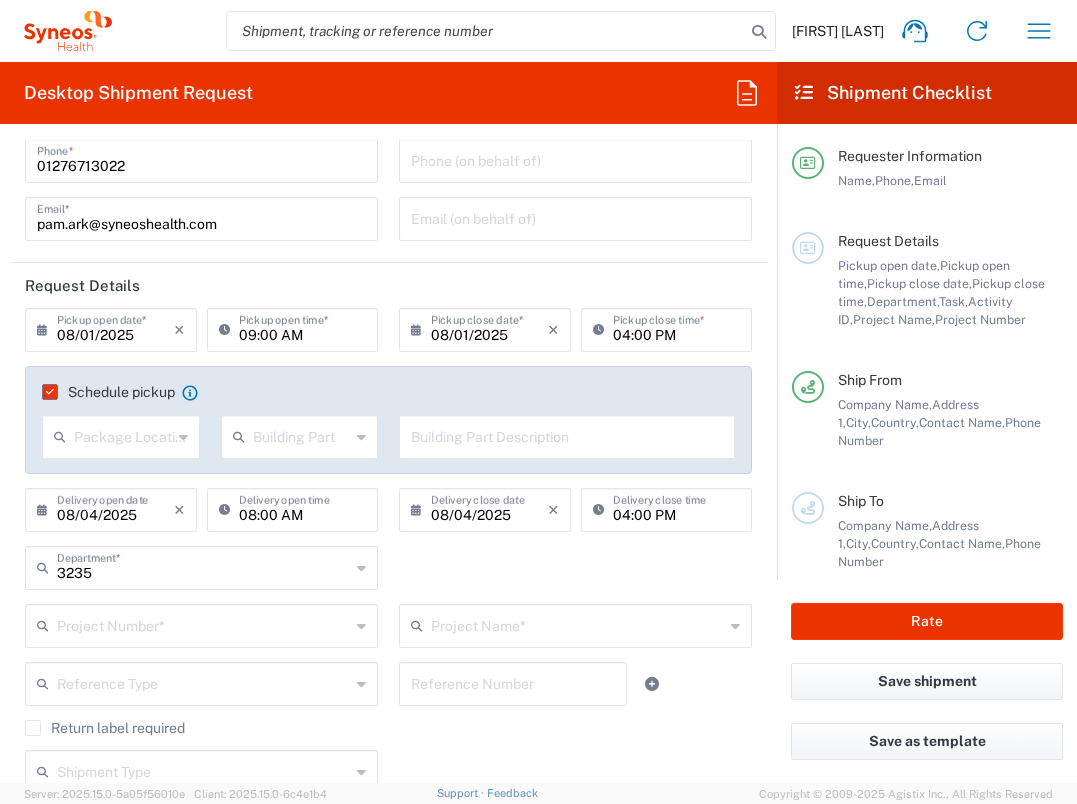 click at bounding box center (203, 624) 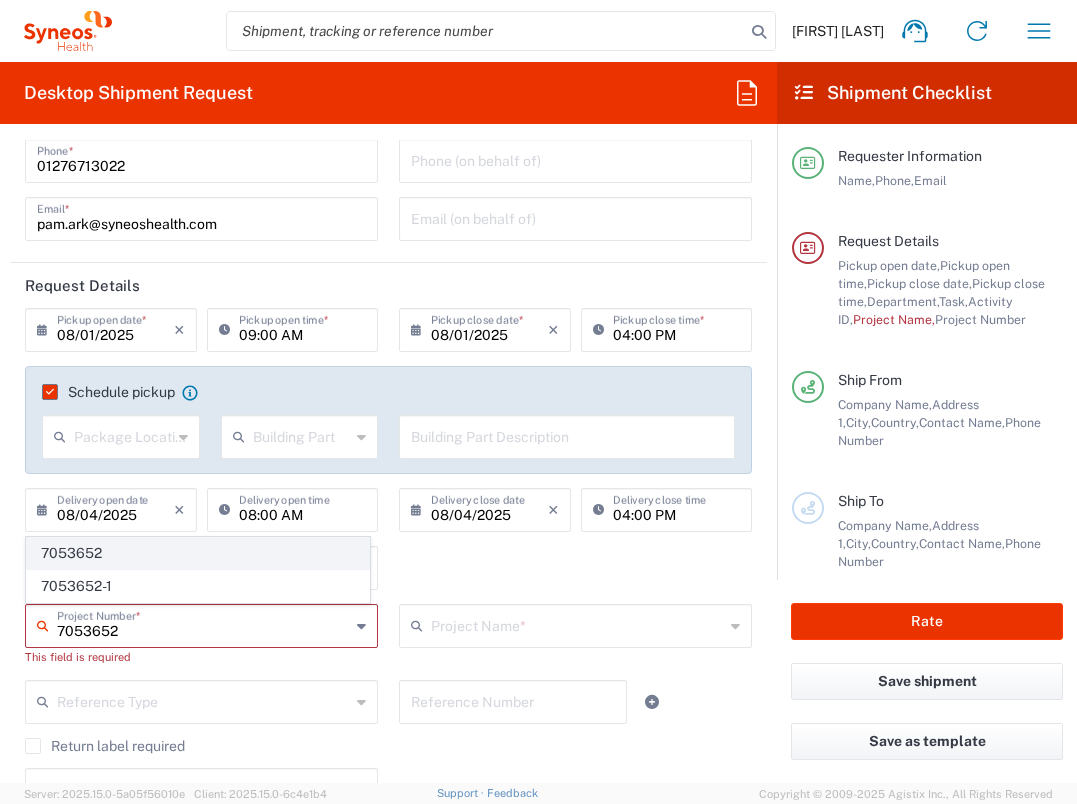 type on "7053652" 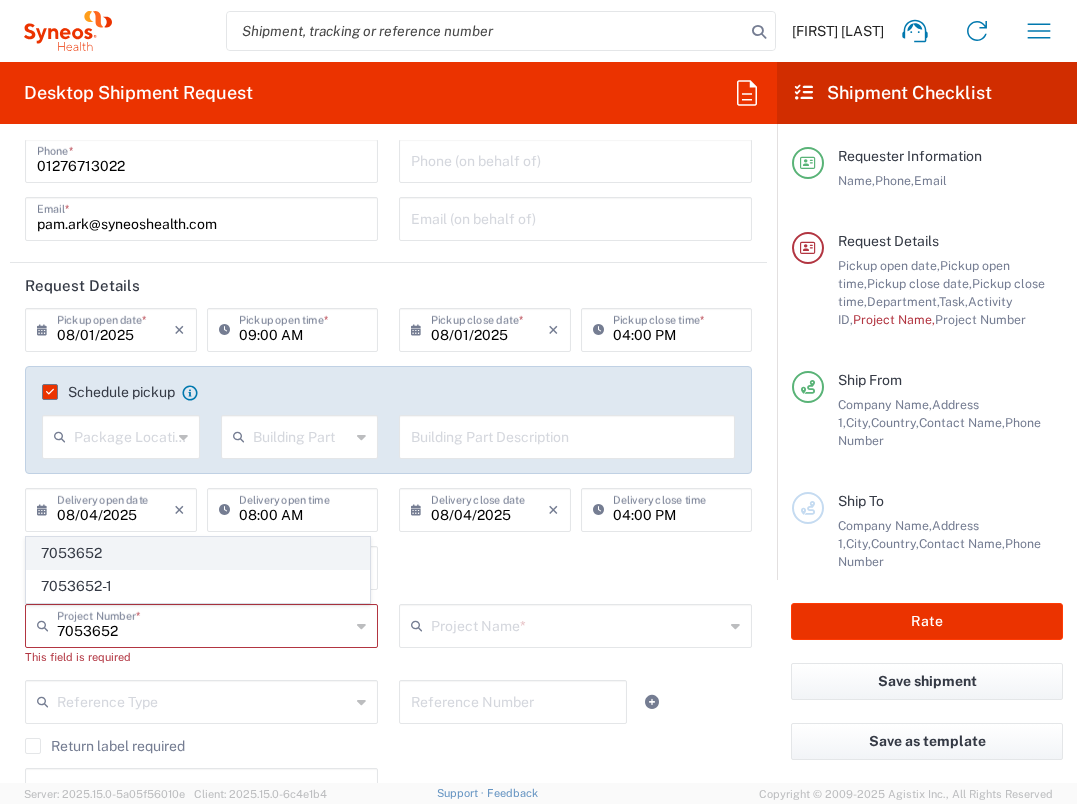 click on "7053652" 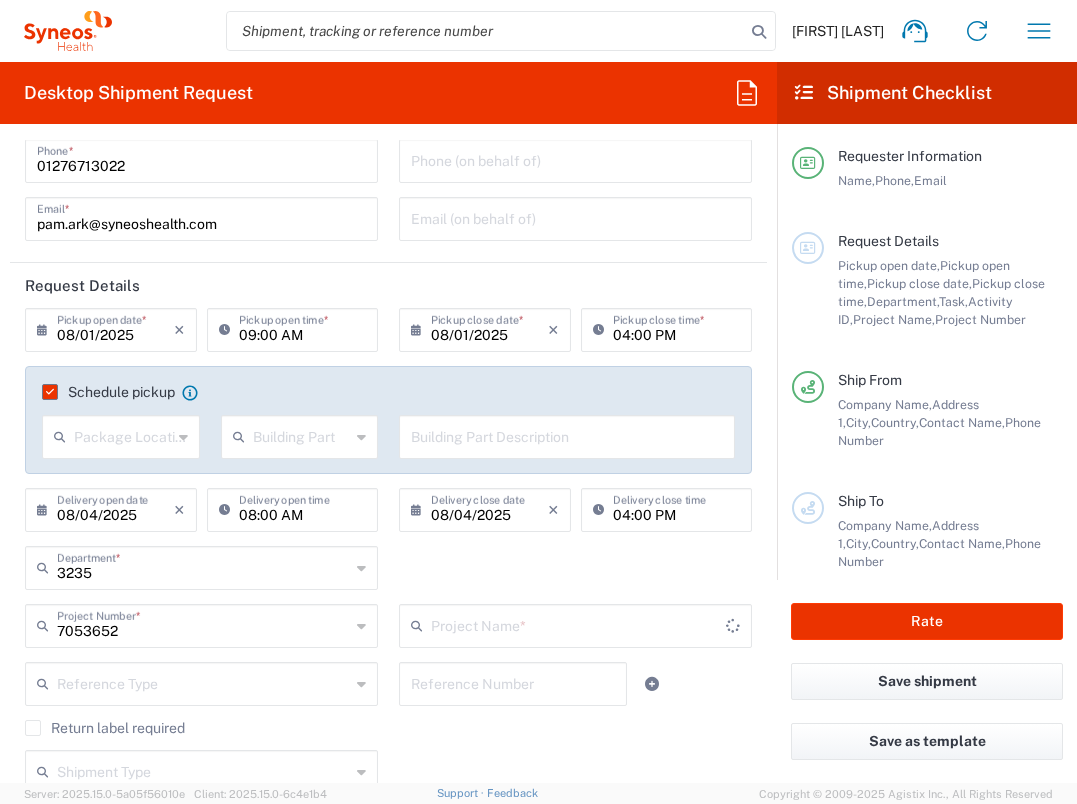 type on "ONL1204-GA-002" 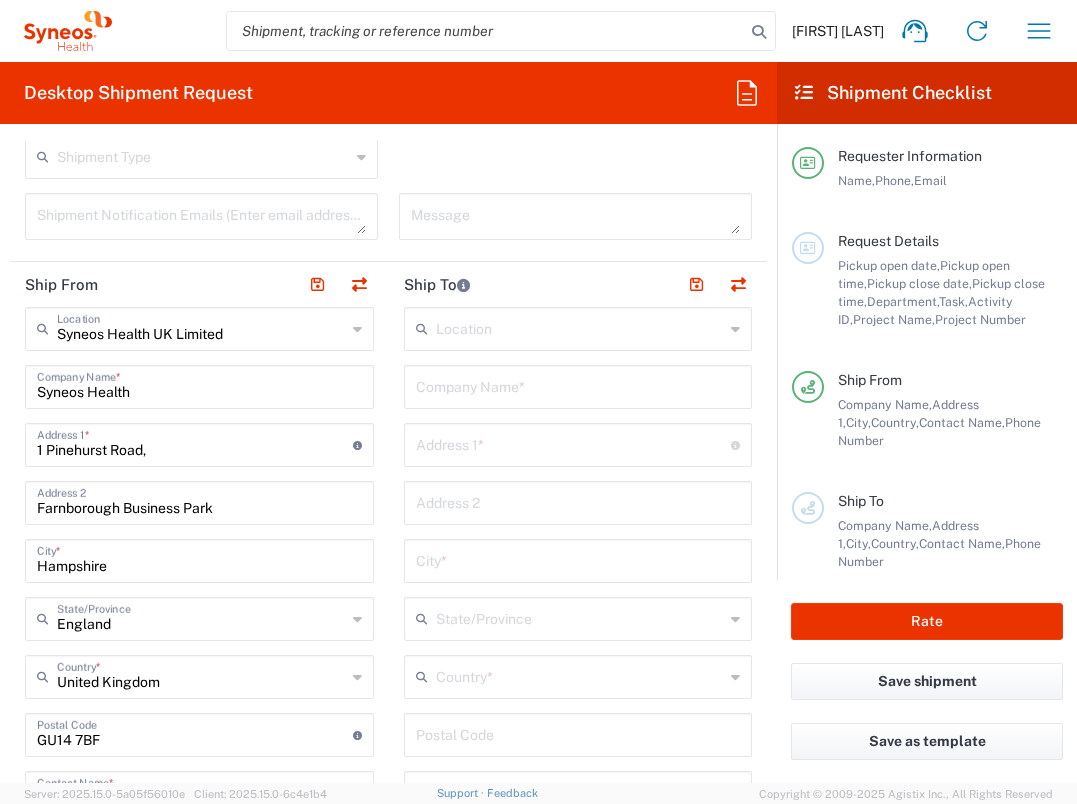 scroll, scrollTop: 779, scrollLeft: 0, axis: vertical 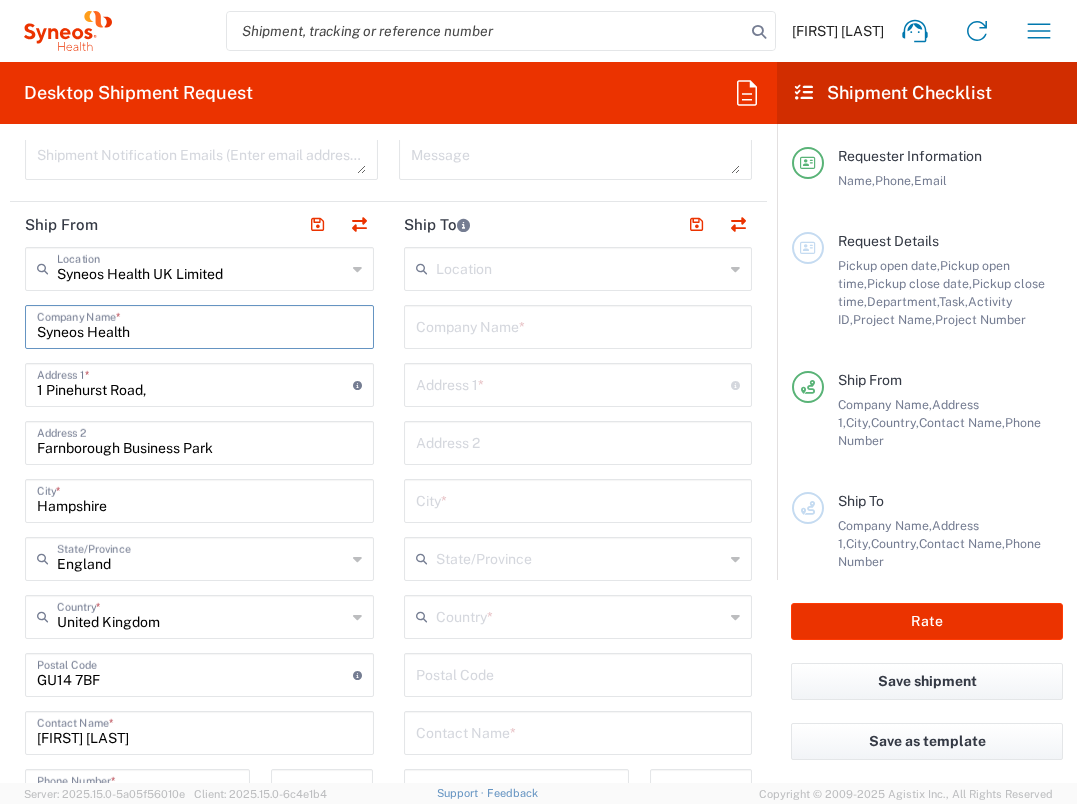 click on "Syneos Health" at bounding box center [199, 325] 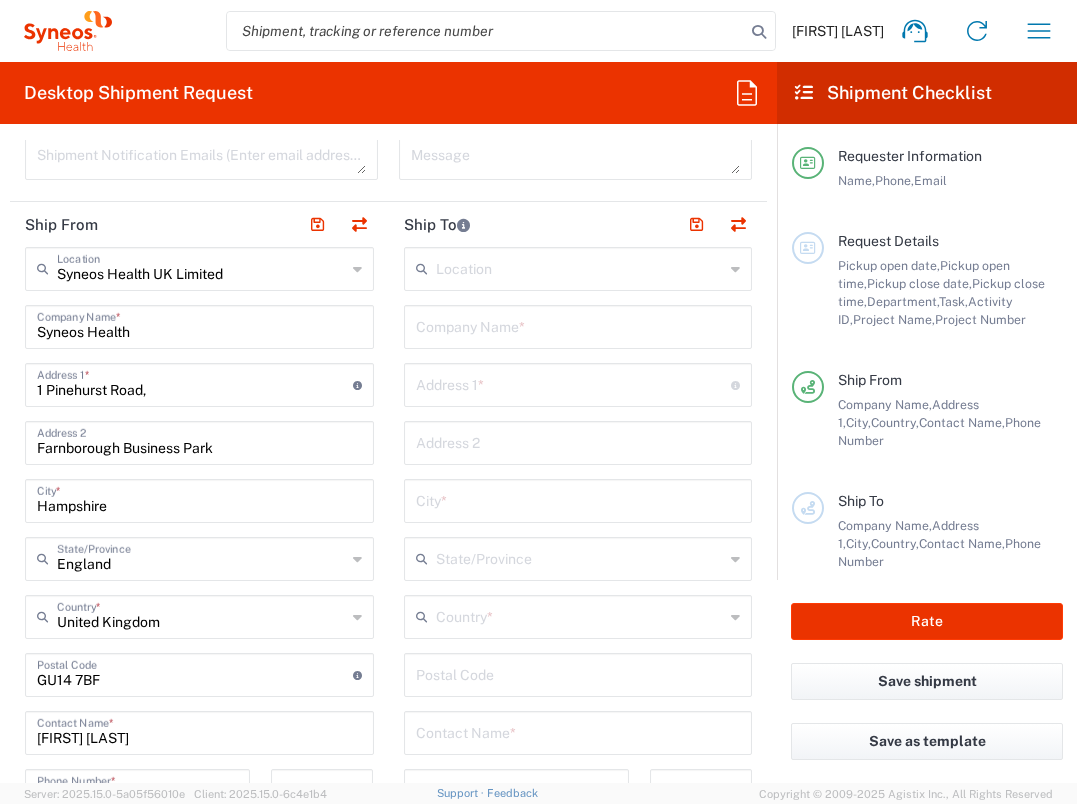 click 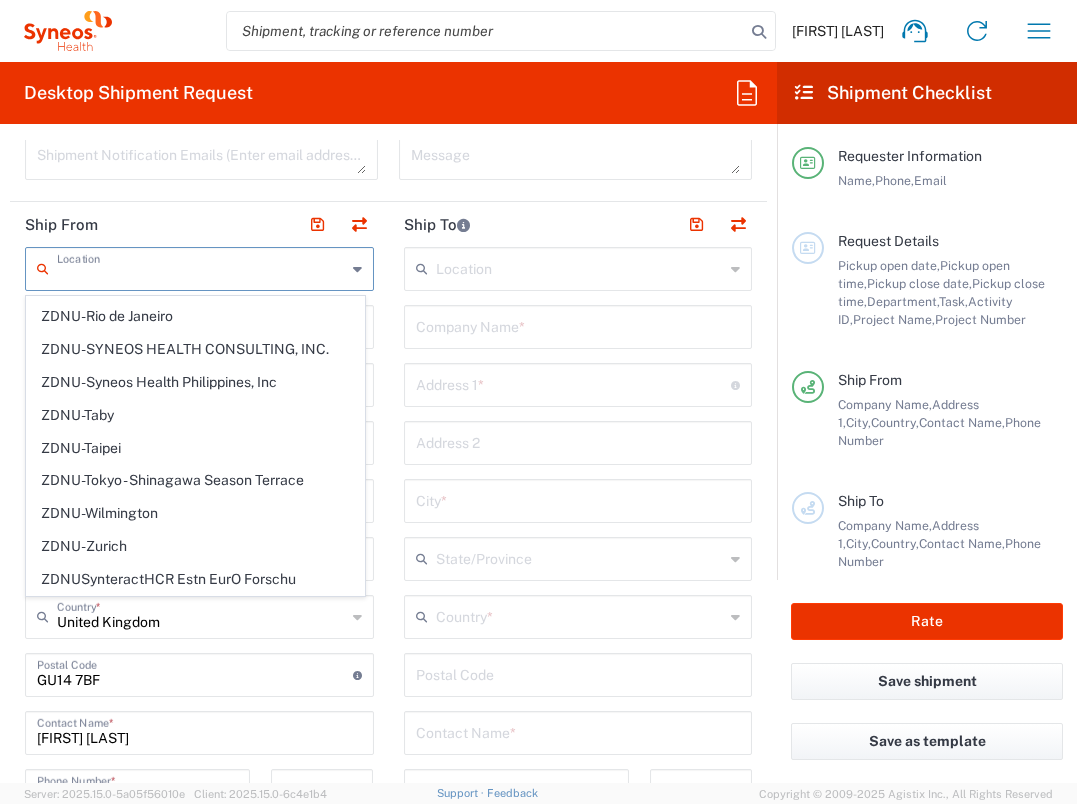 scroll, scrollTop: 5252, scrollLeft: 0, axis: vertical 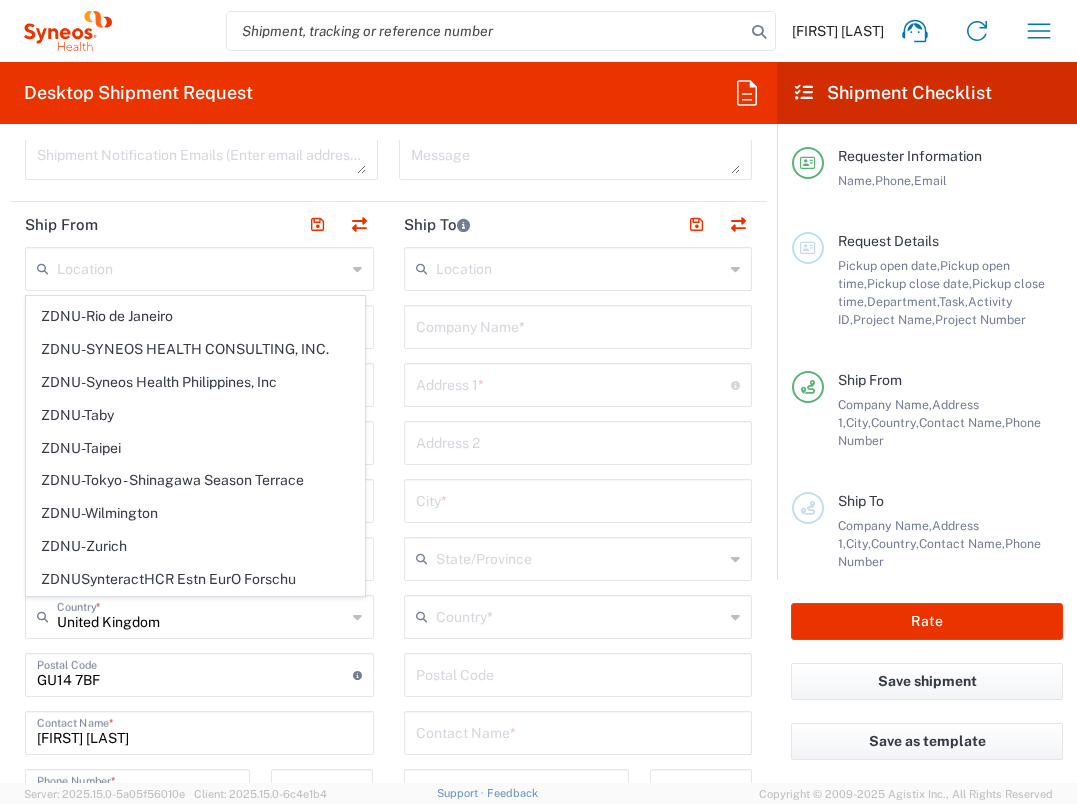 click on "Ship From" 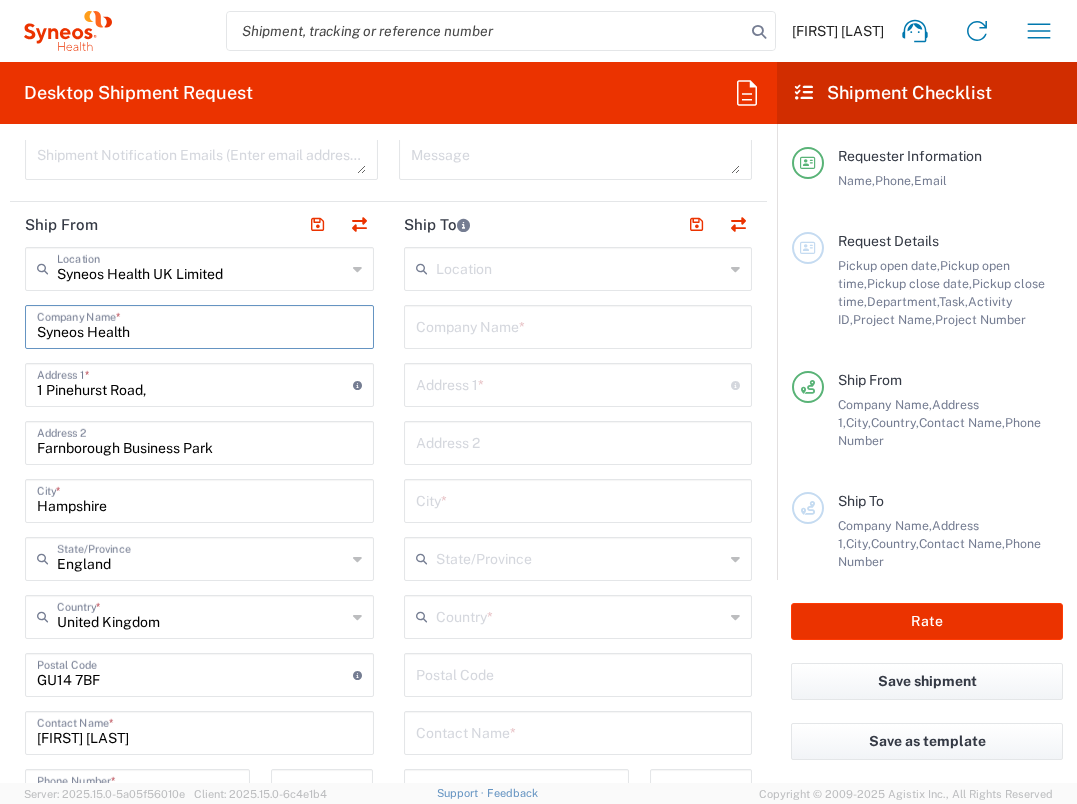 drag, startPoint x: 227, startPoint y: 335, endPoint x: -5, endPoint y: 326, distance: 232.1745 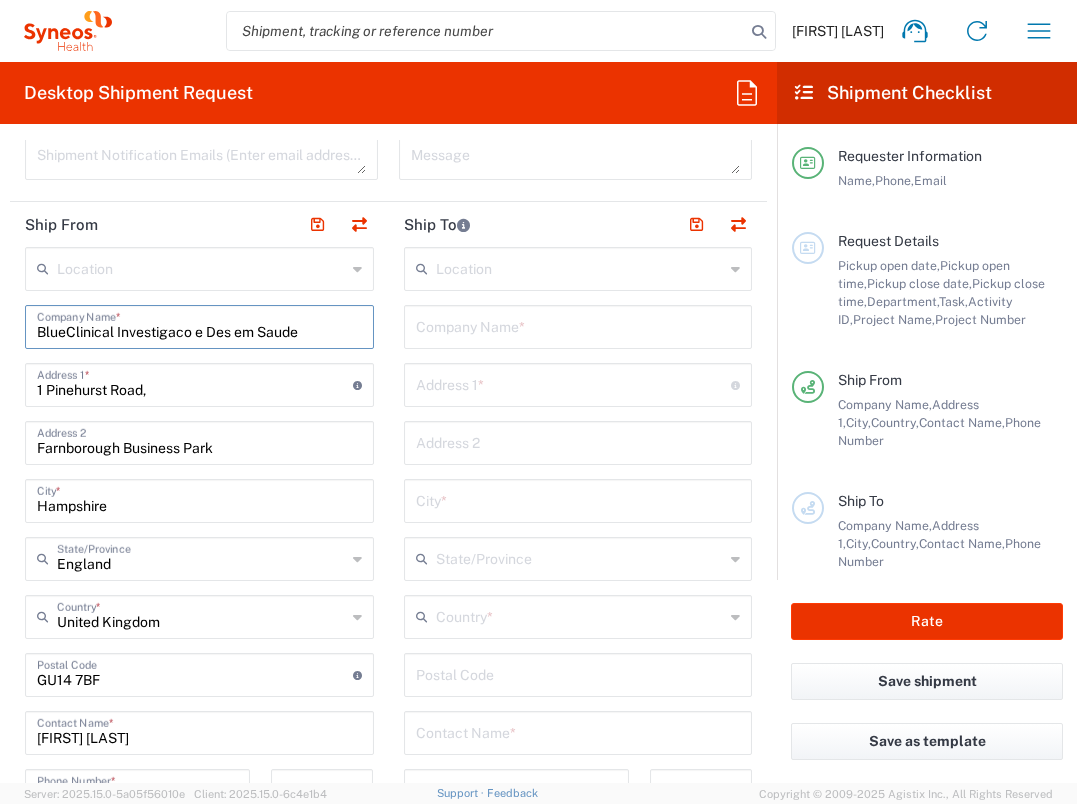type on "BlueClinical Investigaco e Des em Saude" 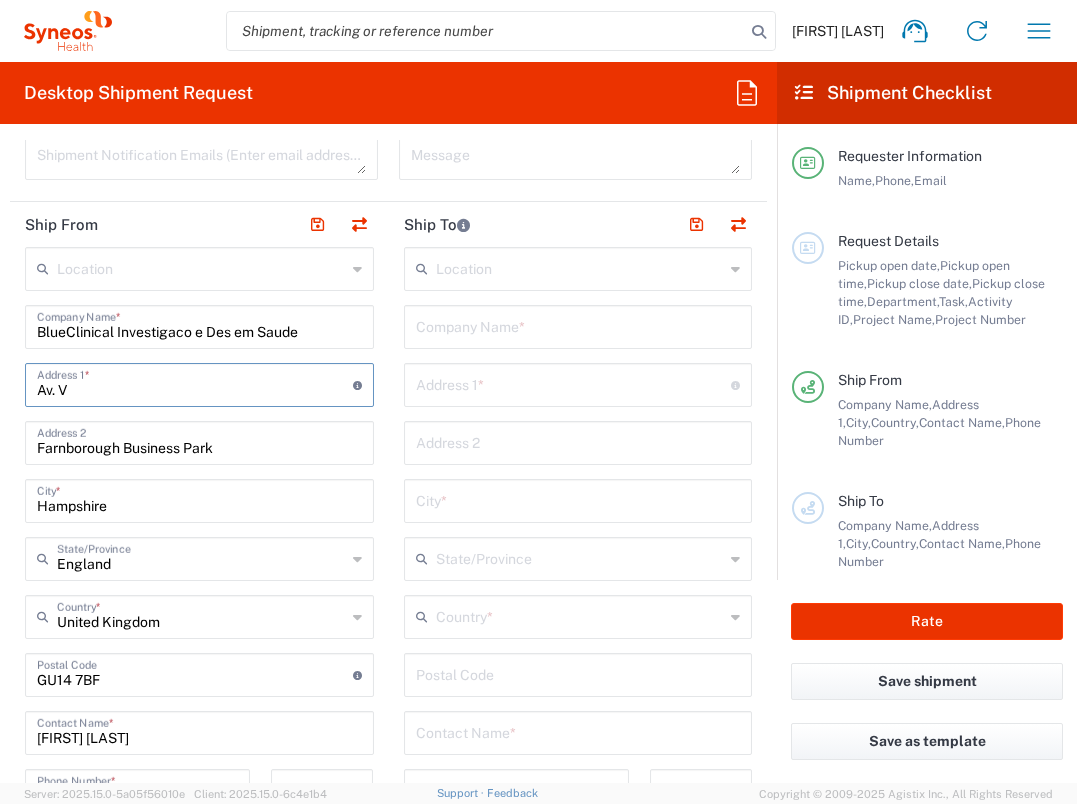 type on "Av. Villagarcia de Arosa n 1919" 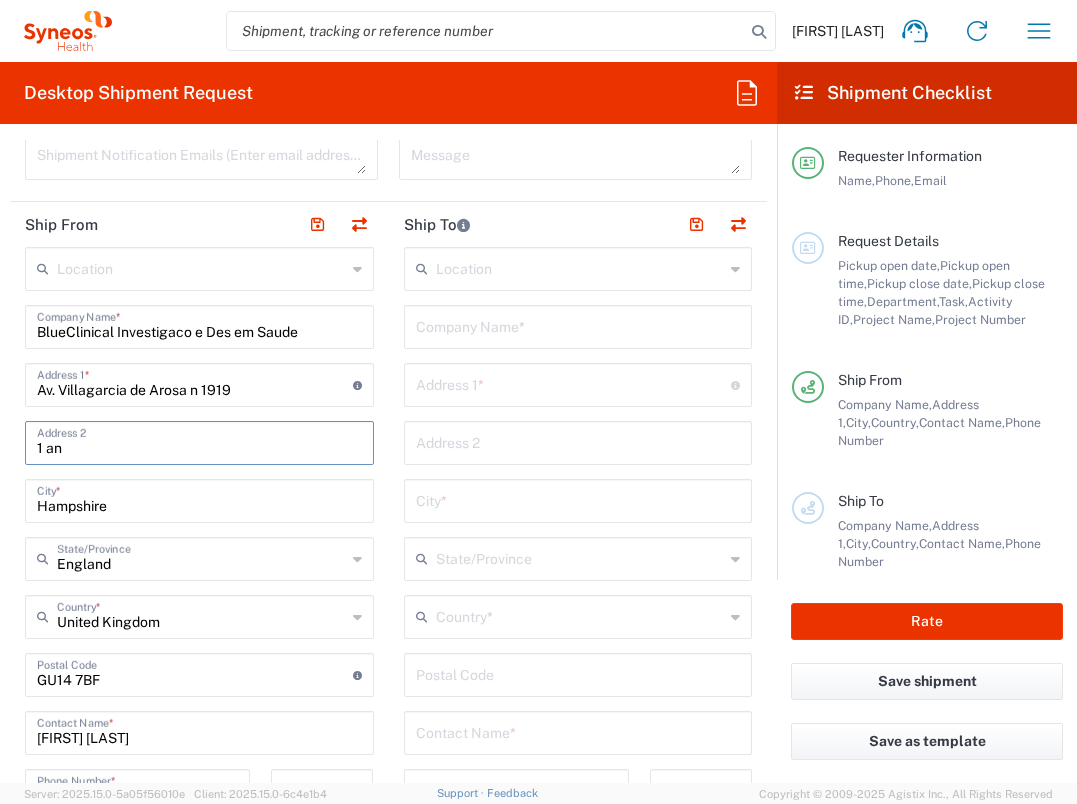 type on "1 andar" 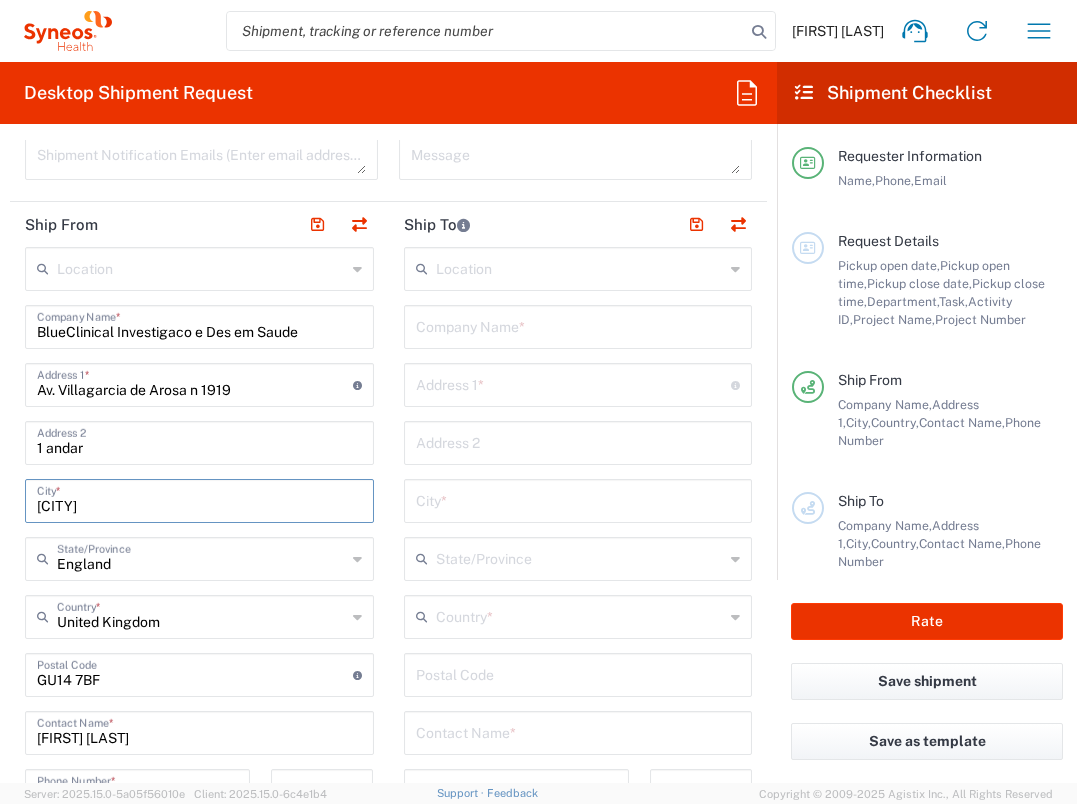 type on "[CITY]" 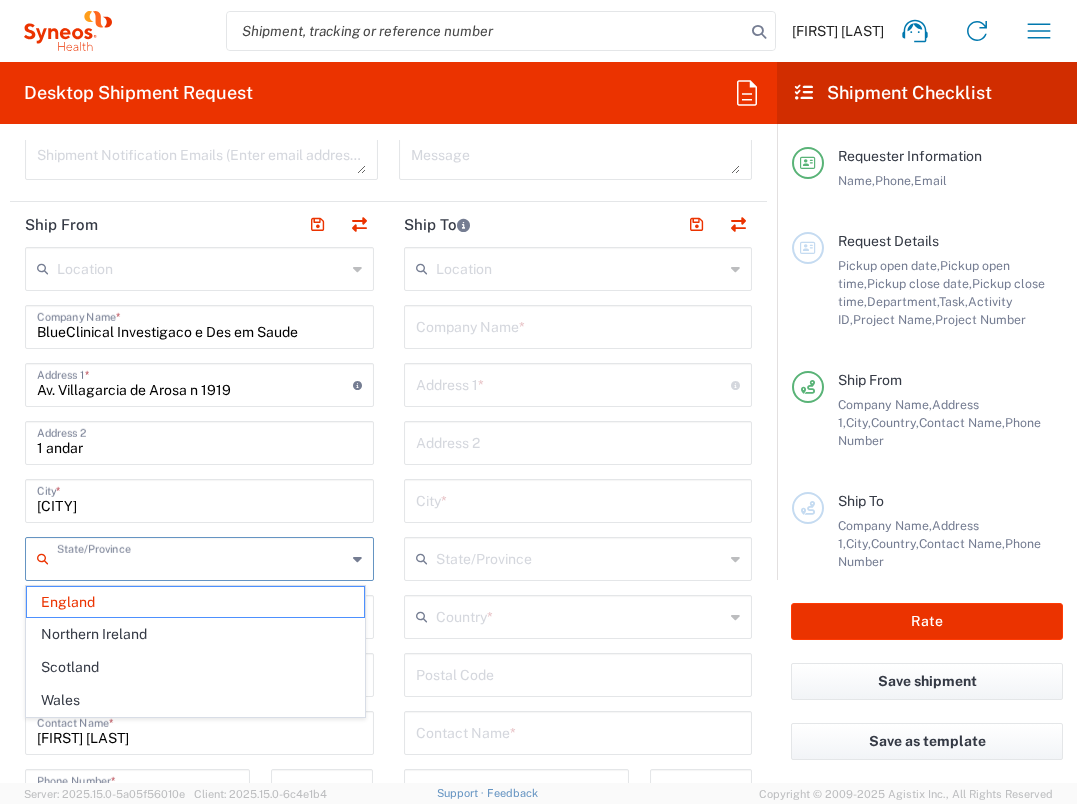 type on "England" 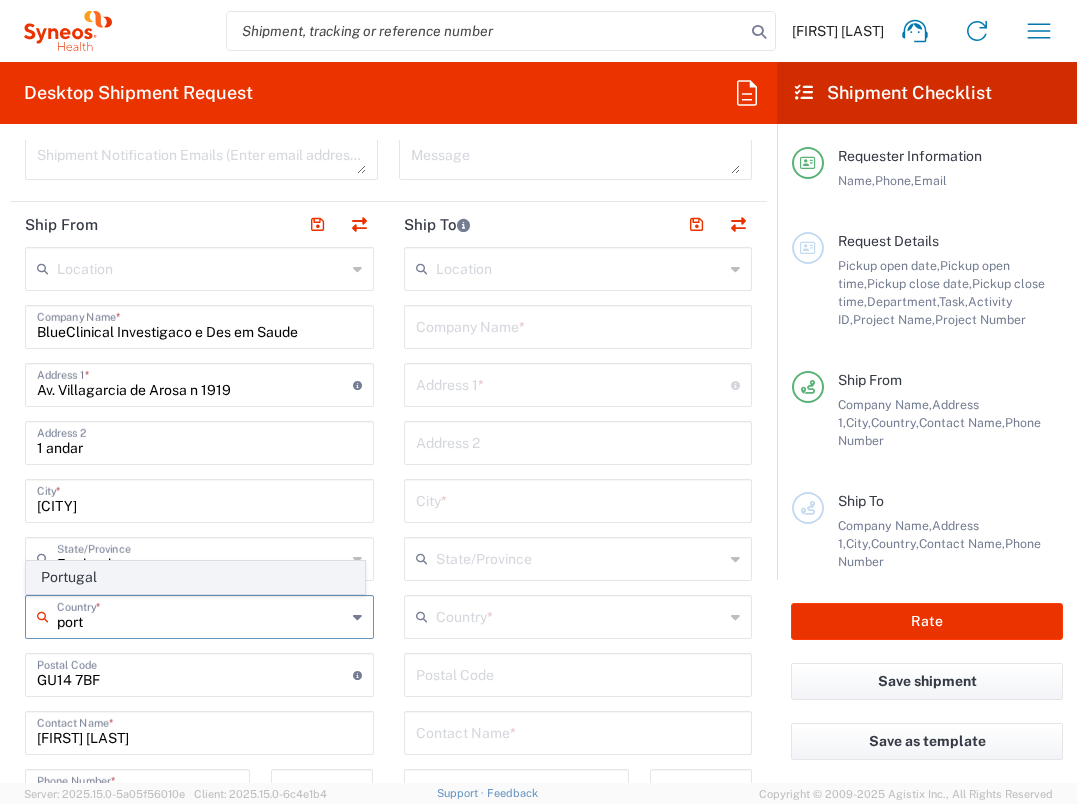 click on "Portugal" 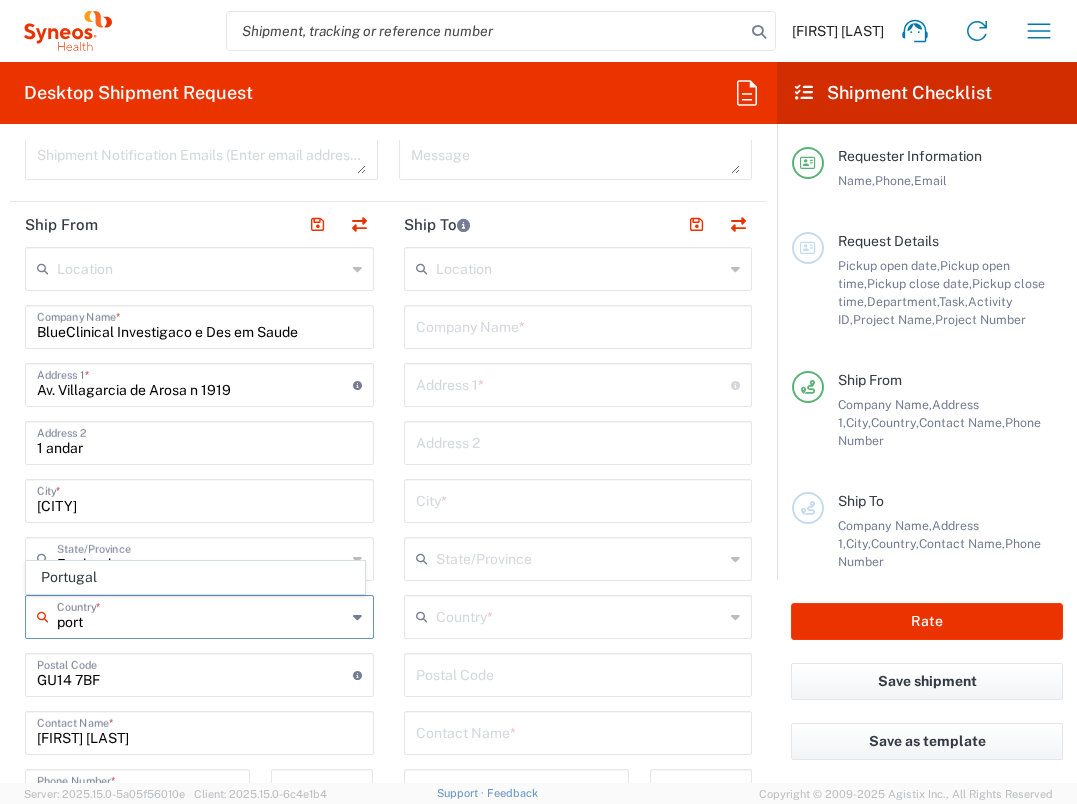 type on "Portugal" 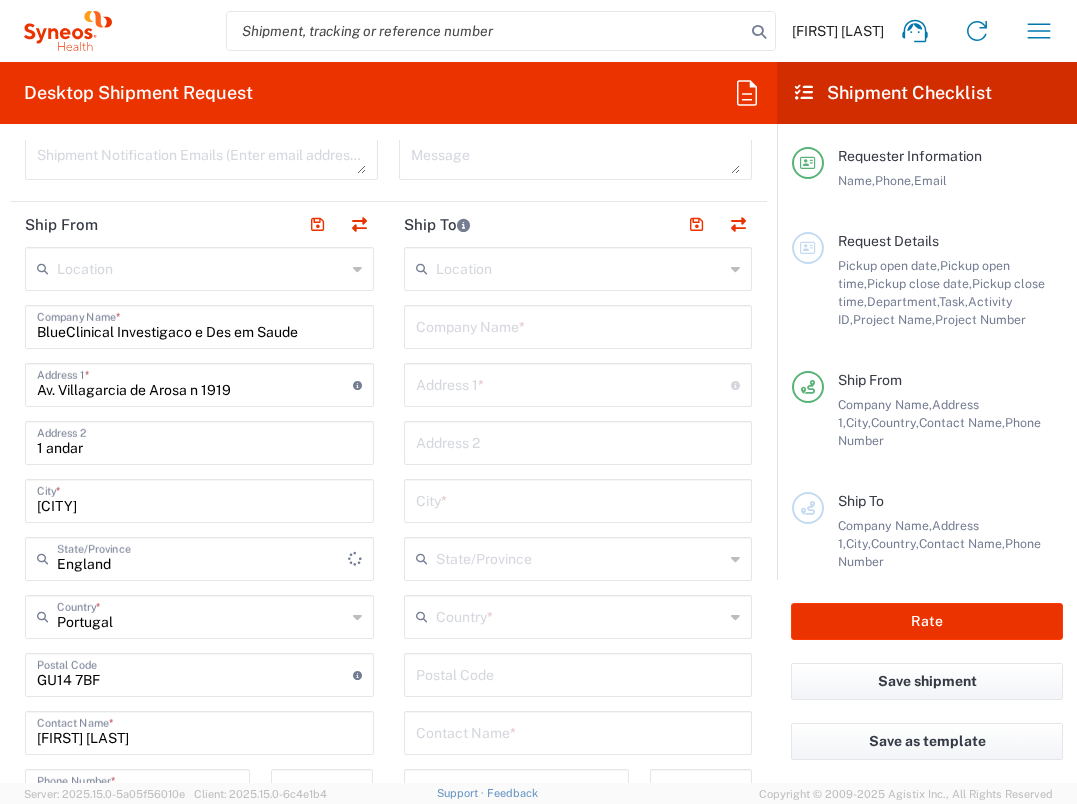 type 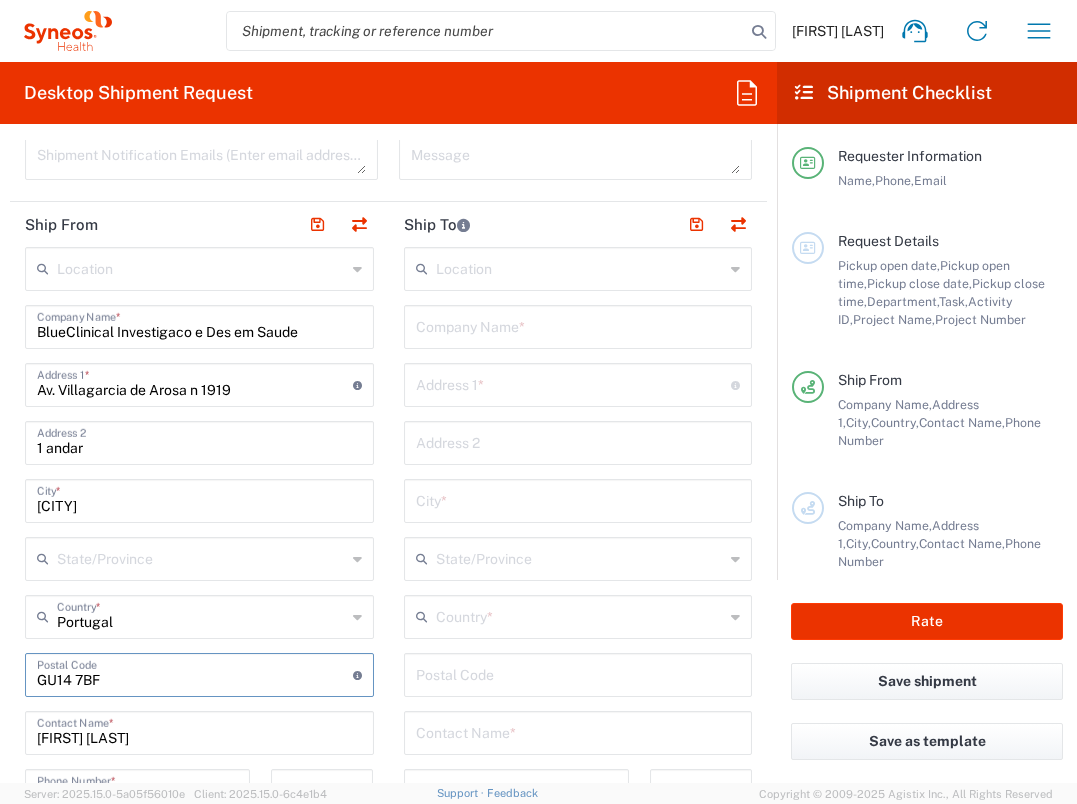 drag, startPoint x: 137, startPoint y: 673, endPoint x: 30, endPoint y: 667, distance: 107.16809 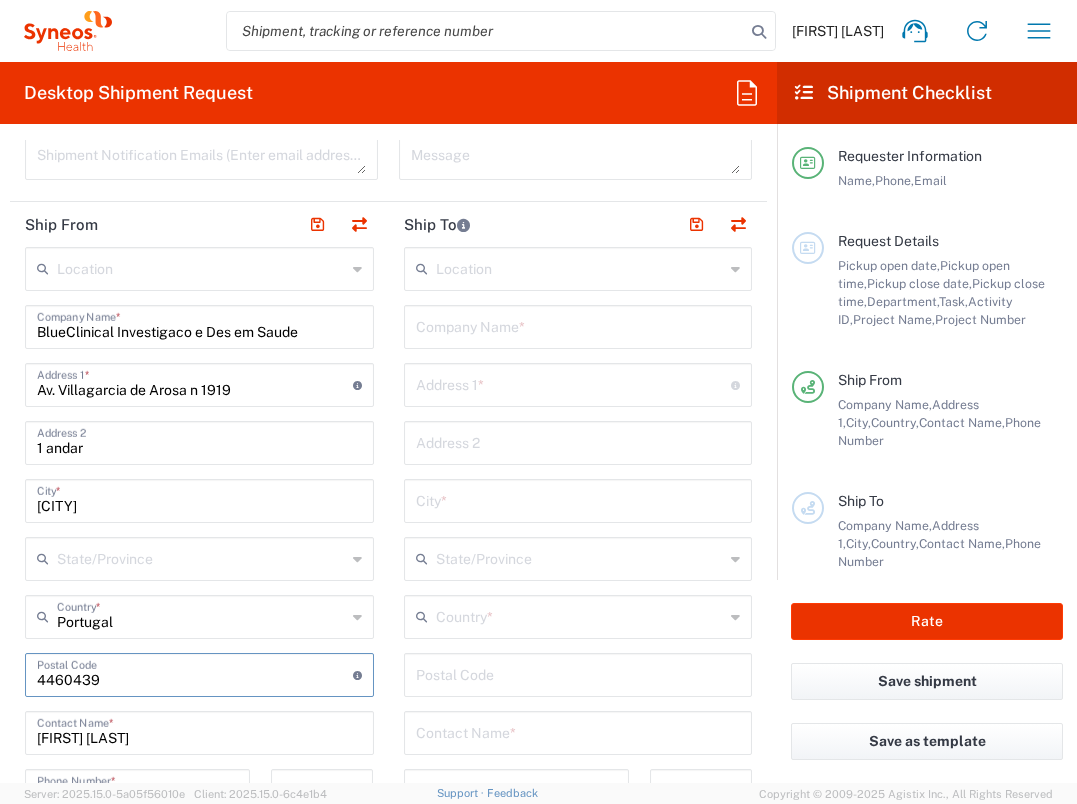 type on "4460439" 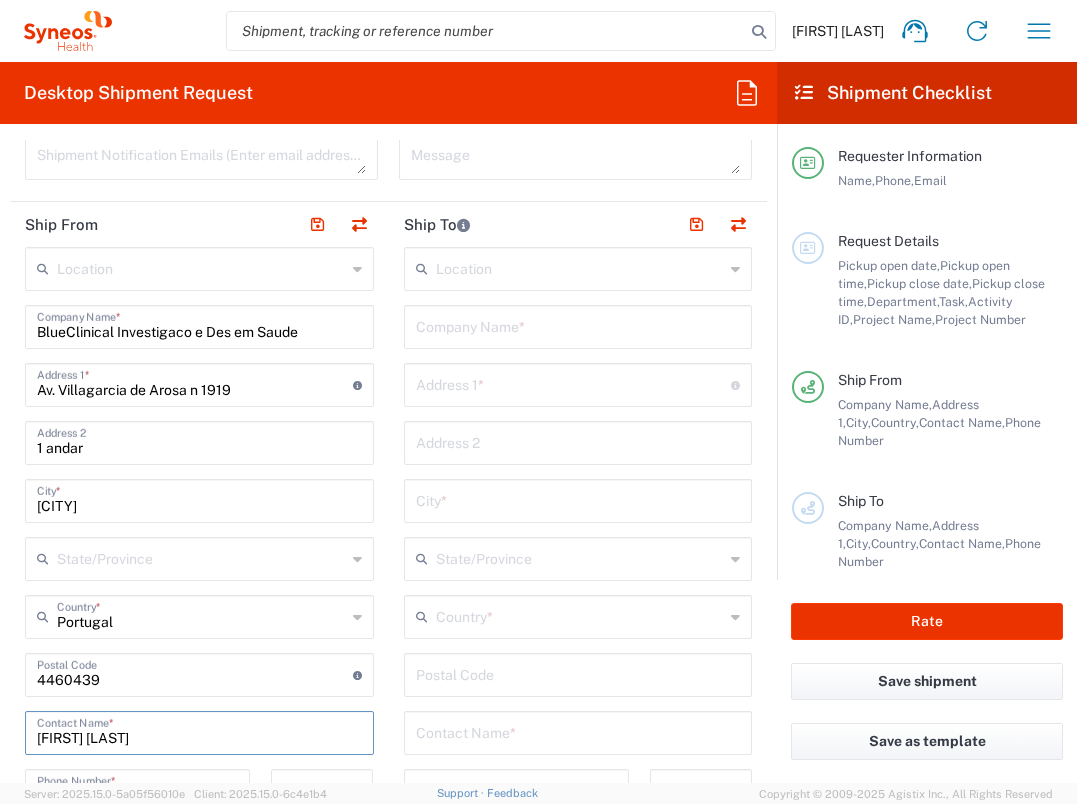 type on "[FIRST] [LAST]" 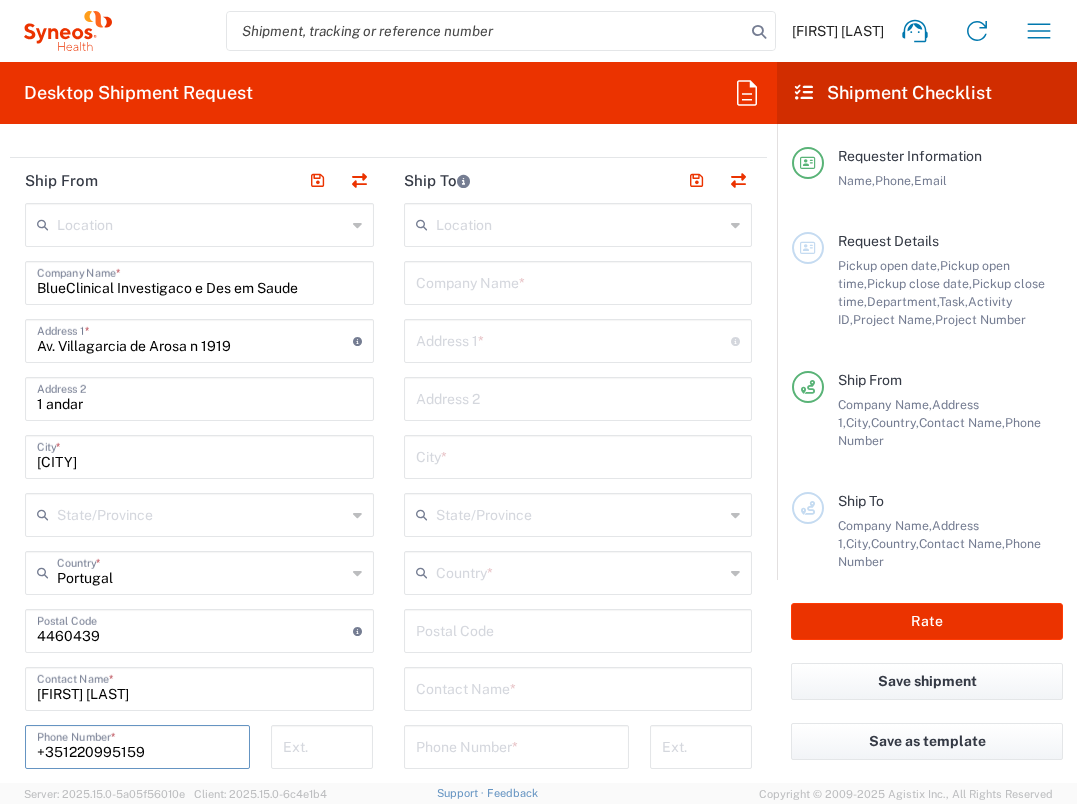 scroll, scrollTop: 821, scrollLeft: 0, axis: vertical 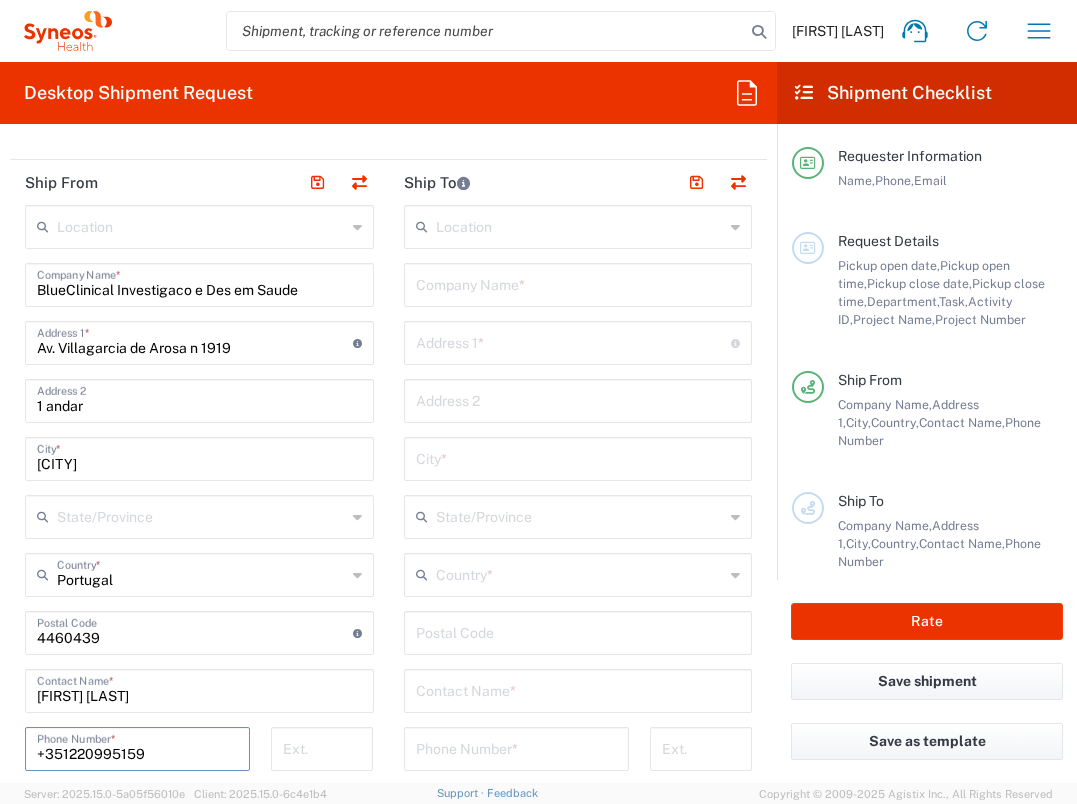 type on "+351220995159" 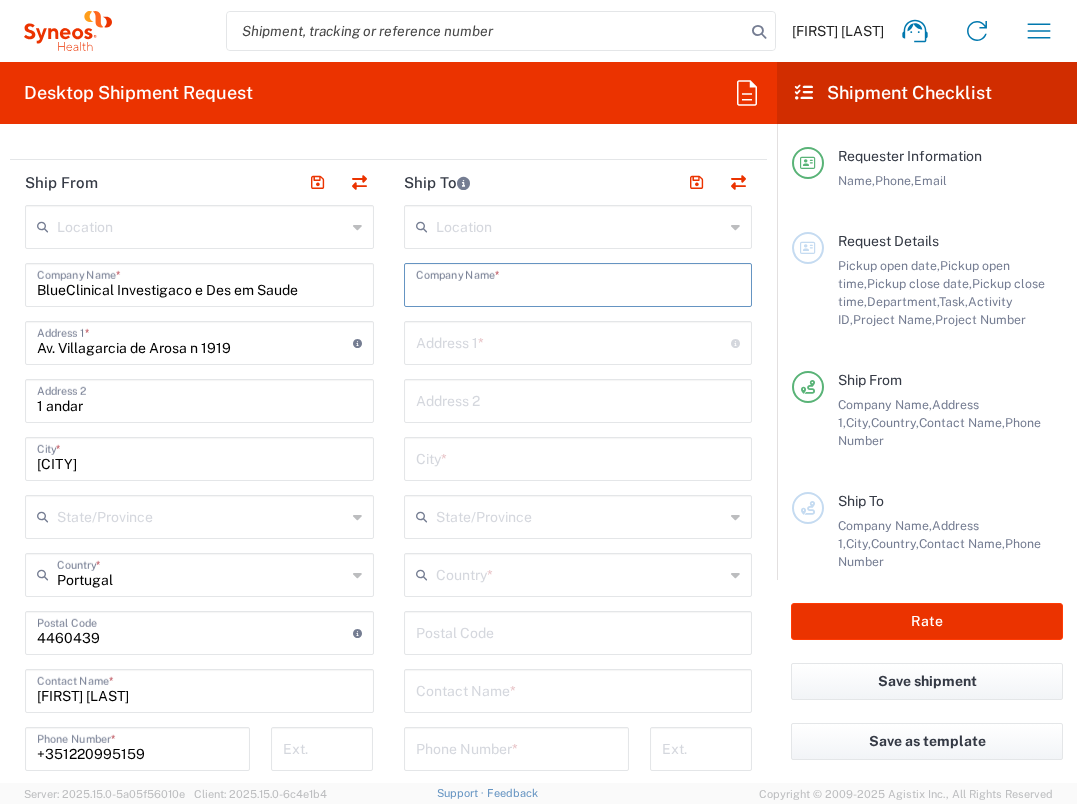 click at bounding box center (578, 283) 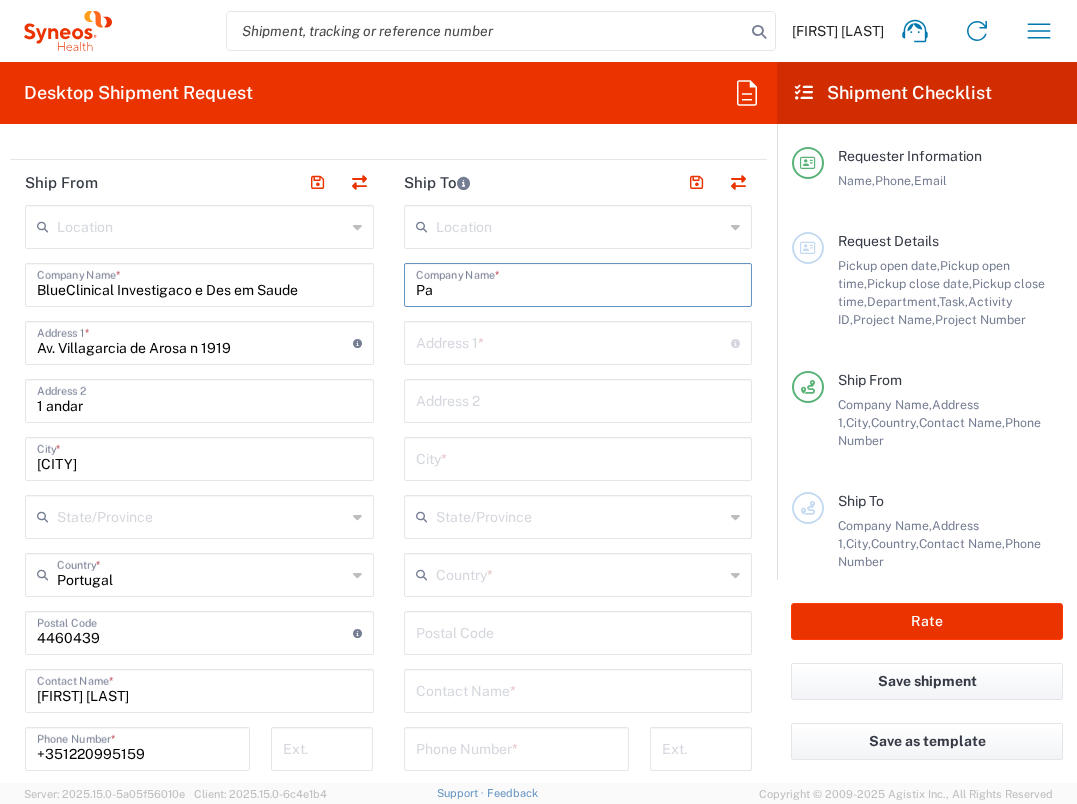 type on "P" 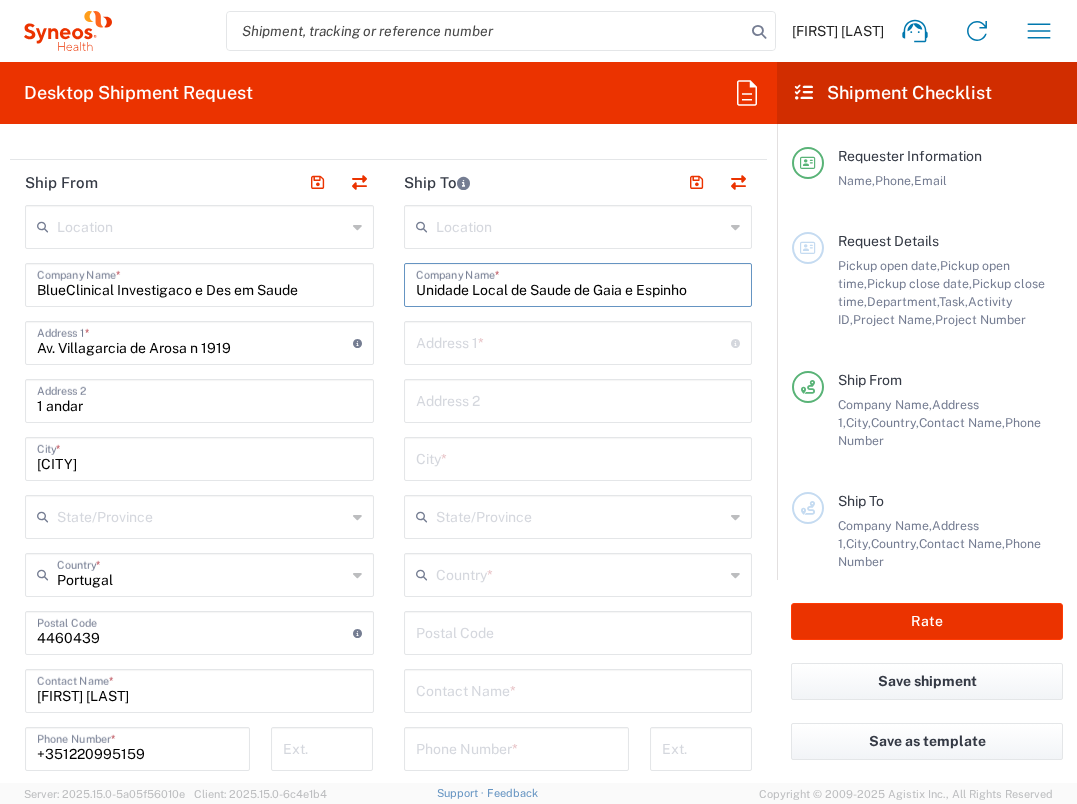 type on "Unidade Local de Saude de Gaia e Espinho" 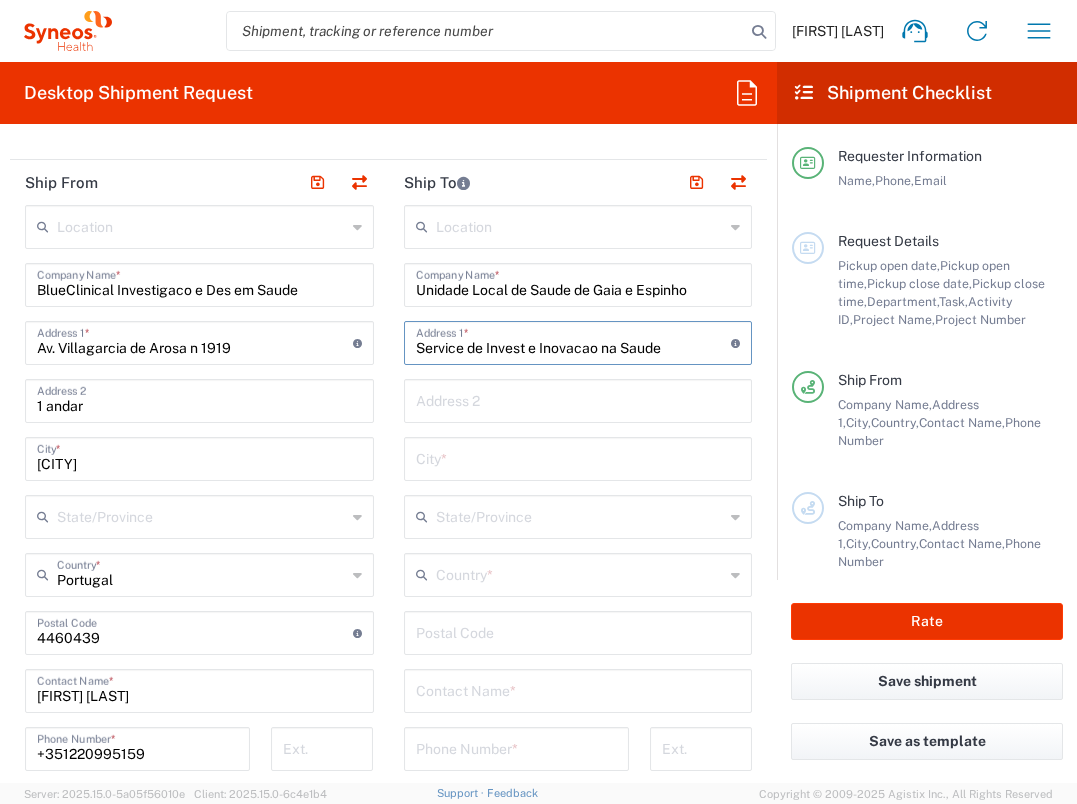 type on "Service de Invest e Inovacao na Saude" 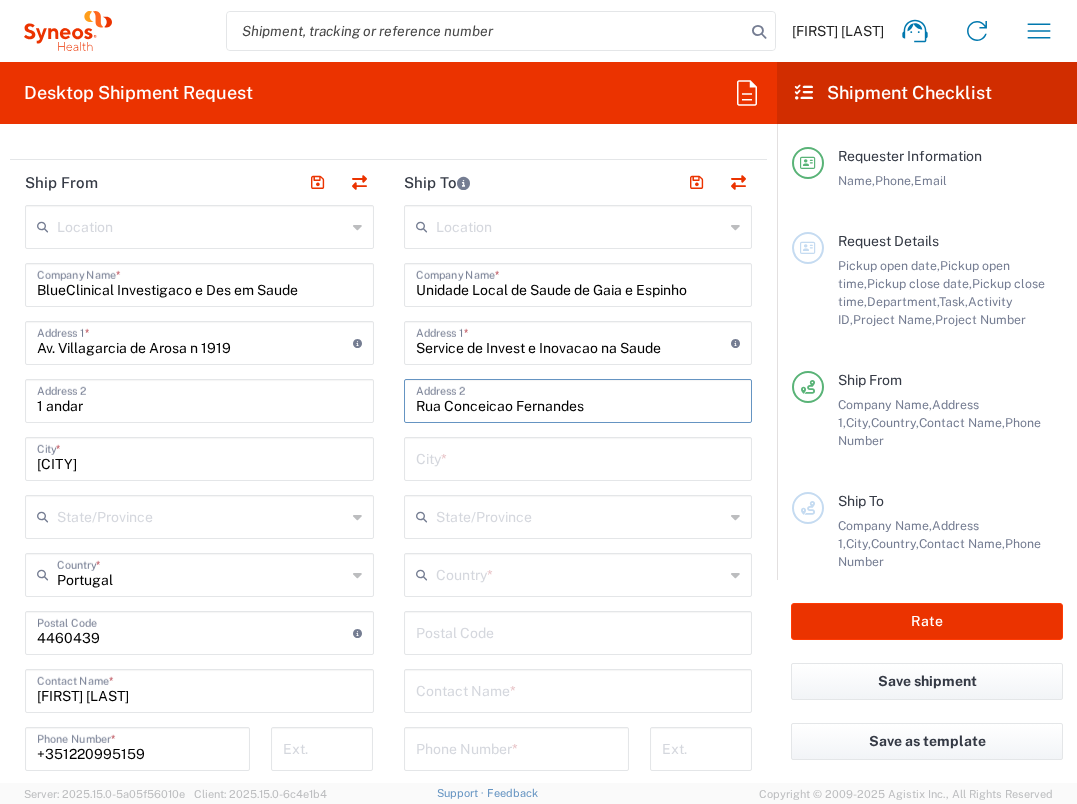 type on "Rua Conceicao Fernandes" 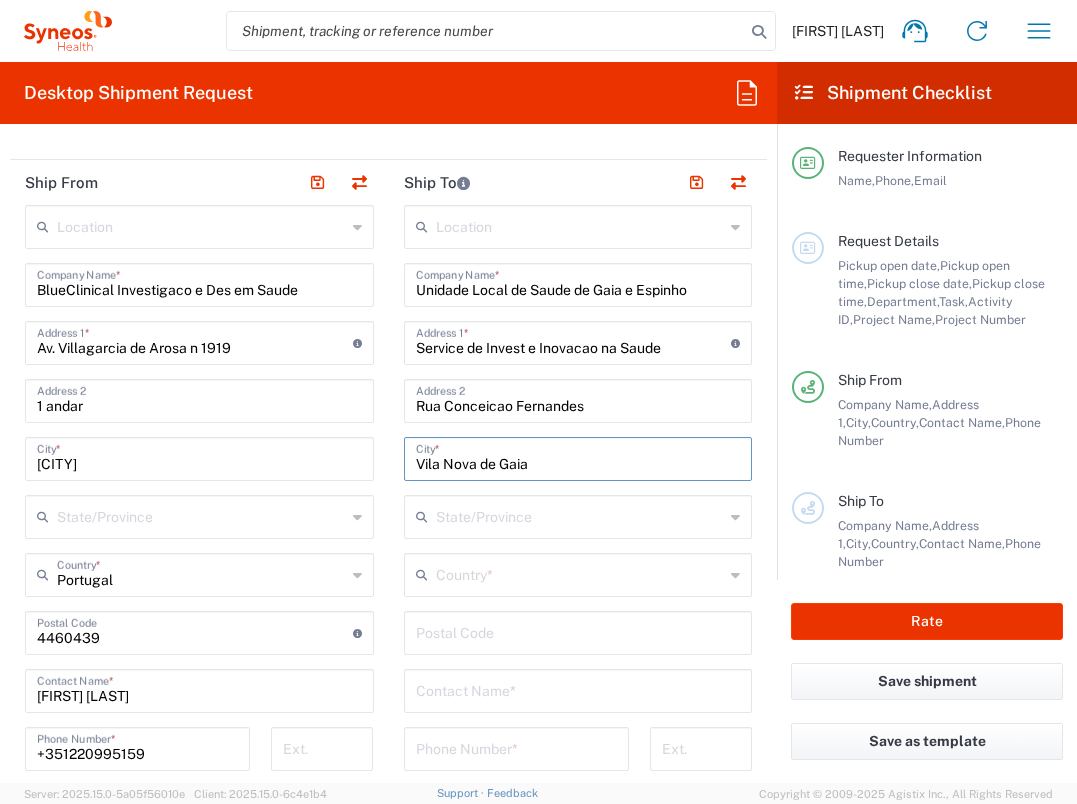 type on "Vila Nova de Gaia" 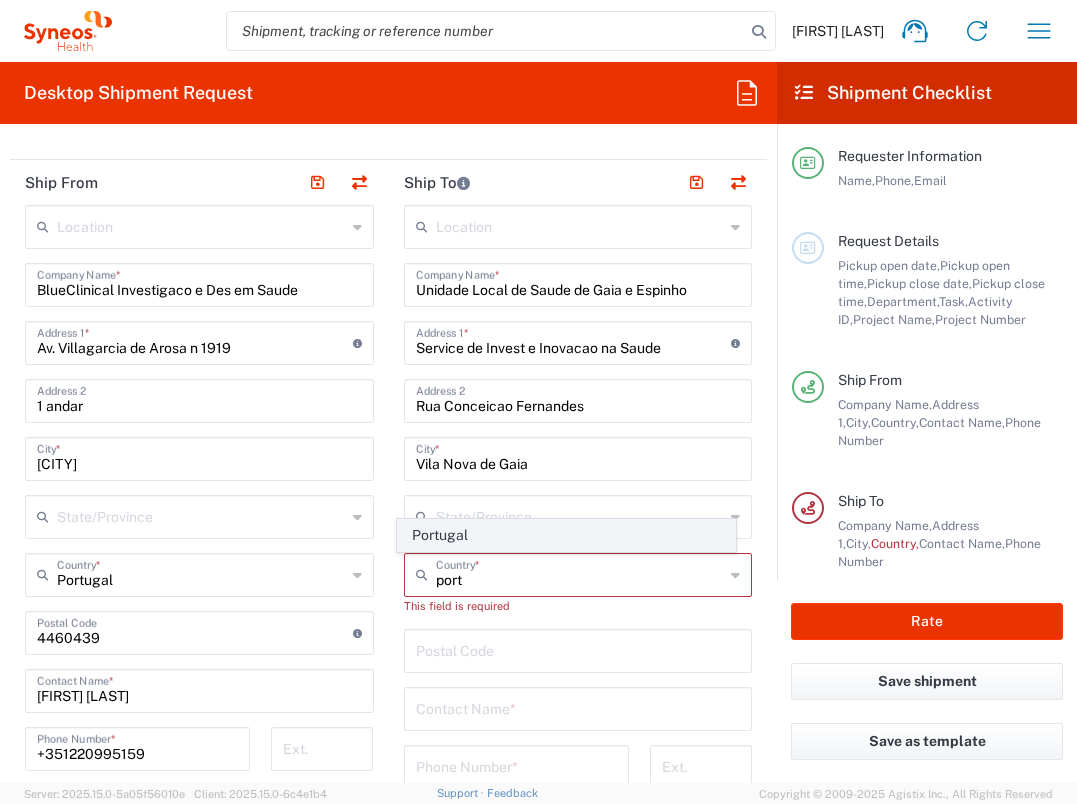 click on "Portugal" 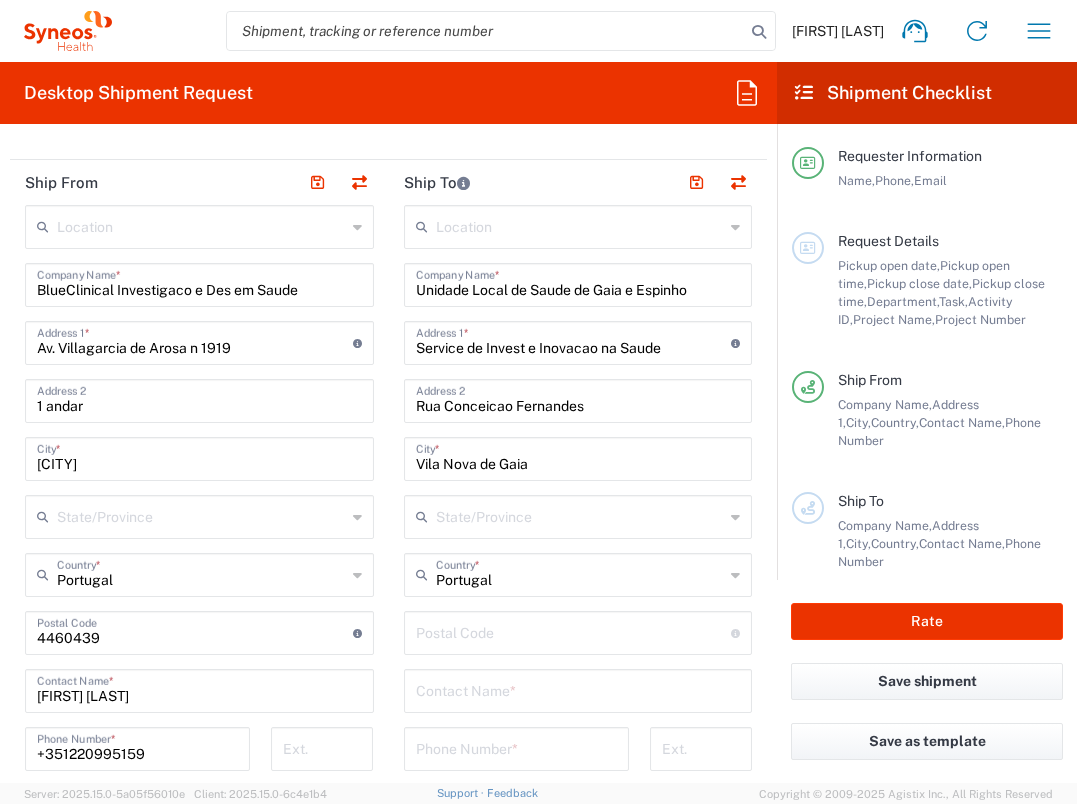 click at bounding box center [574, 631] 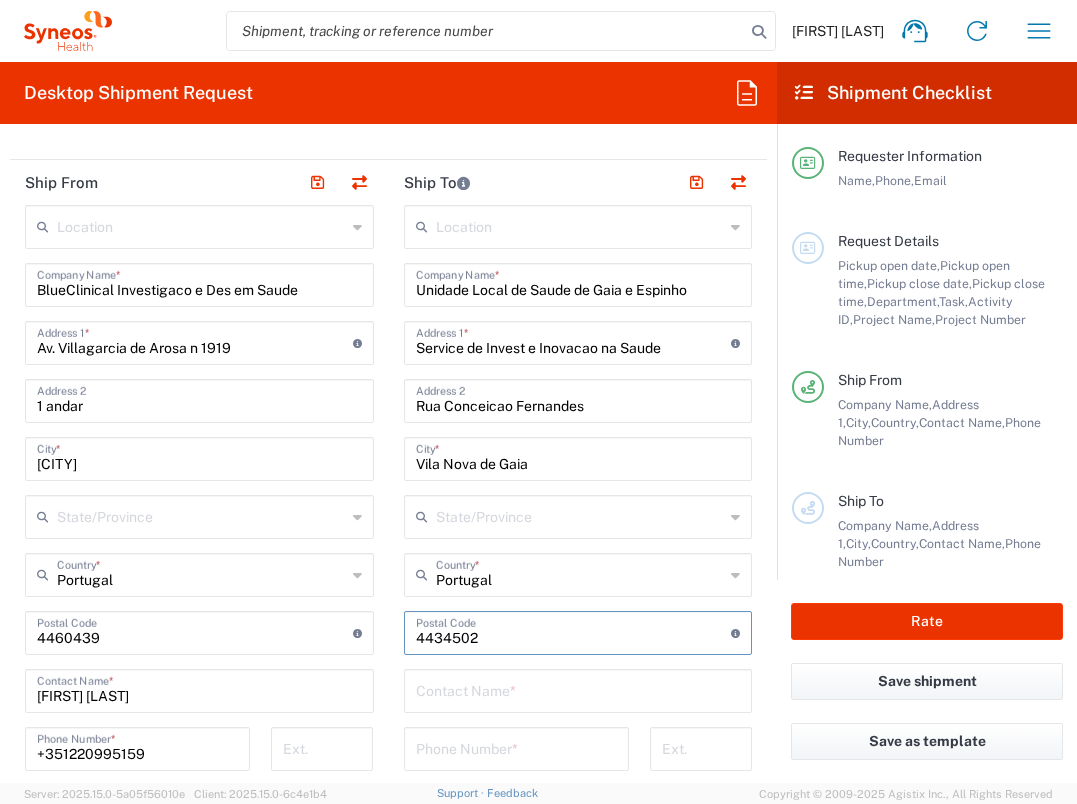 type on "4434502" 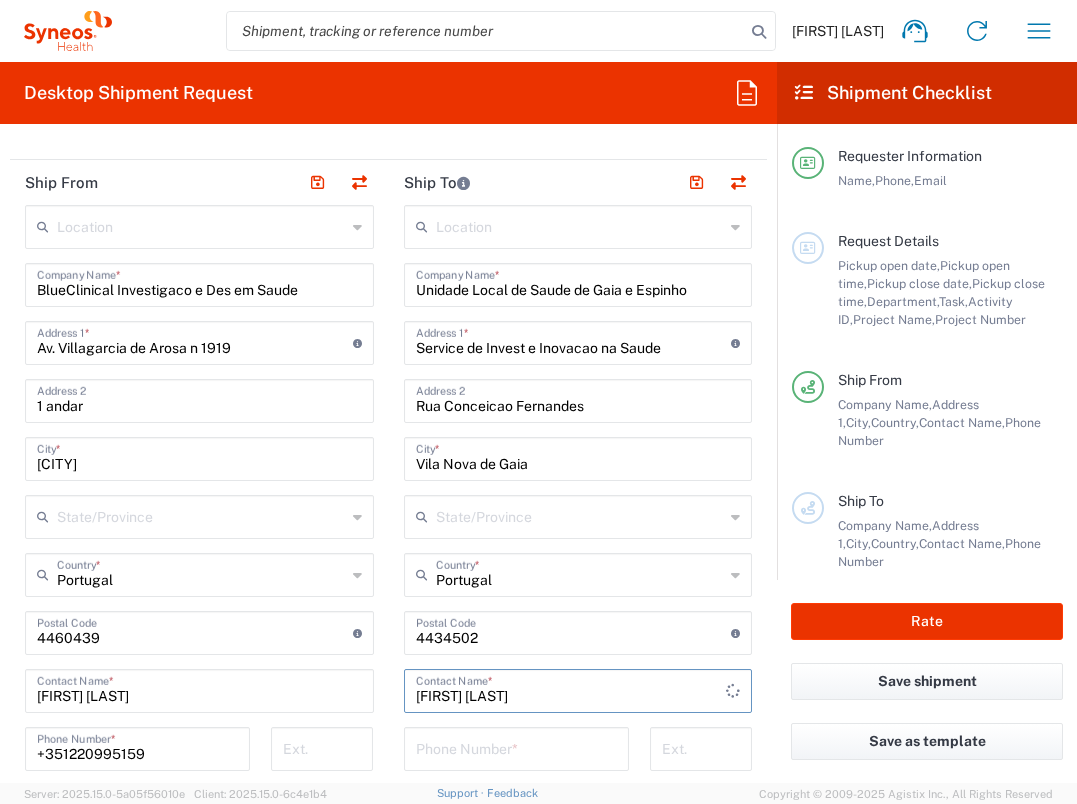 type on "[FIRST] [LAST]" 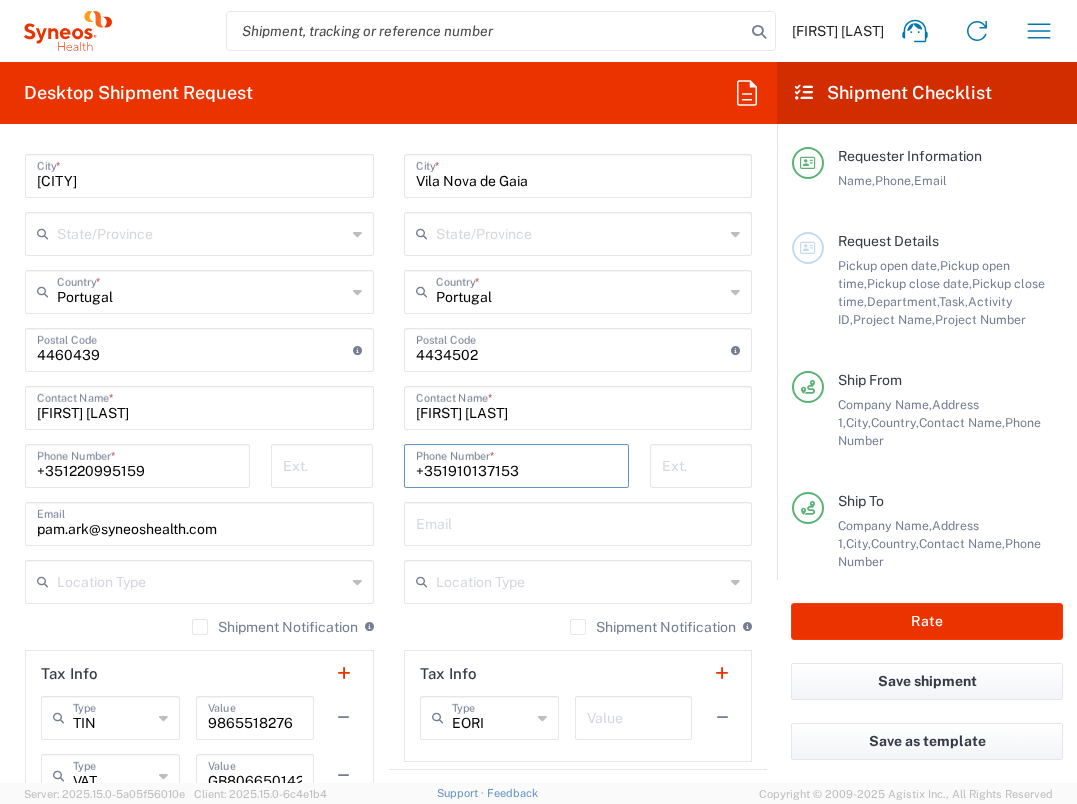 scroll, scrollTop: 1137, scrollLeft: 0, axis: vertical 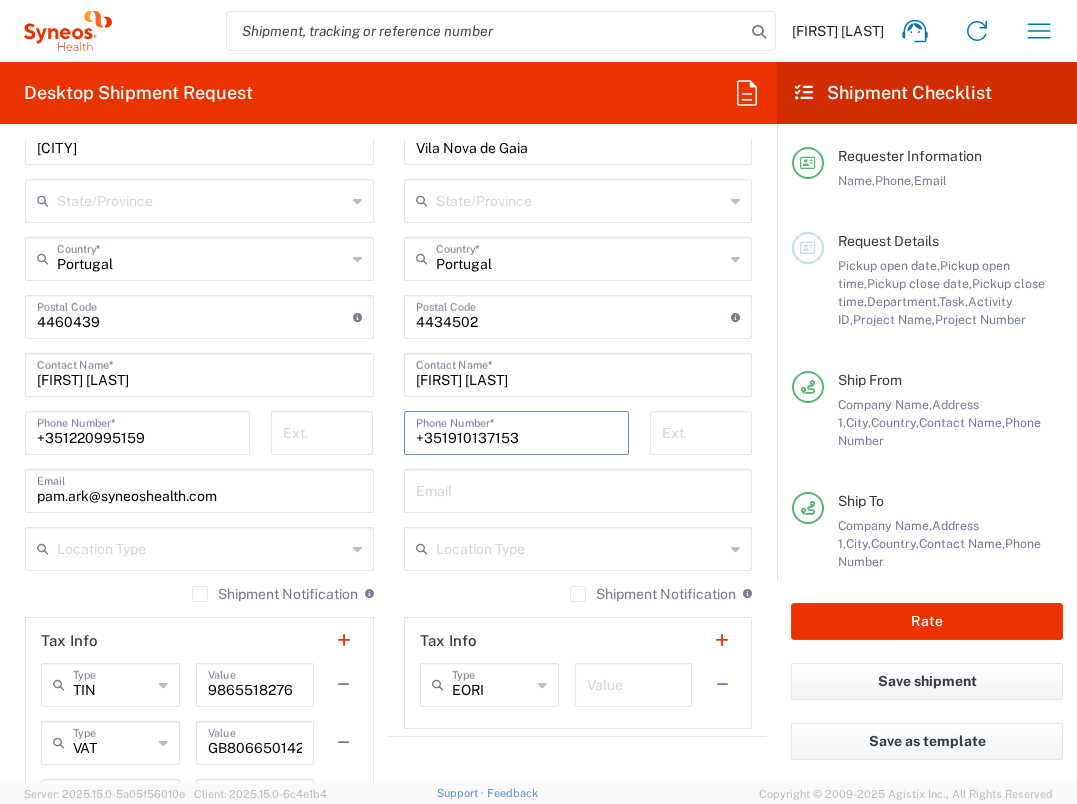 type on "+351910137153" 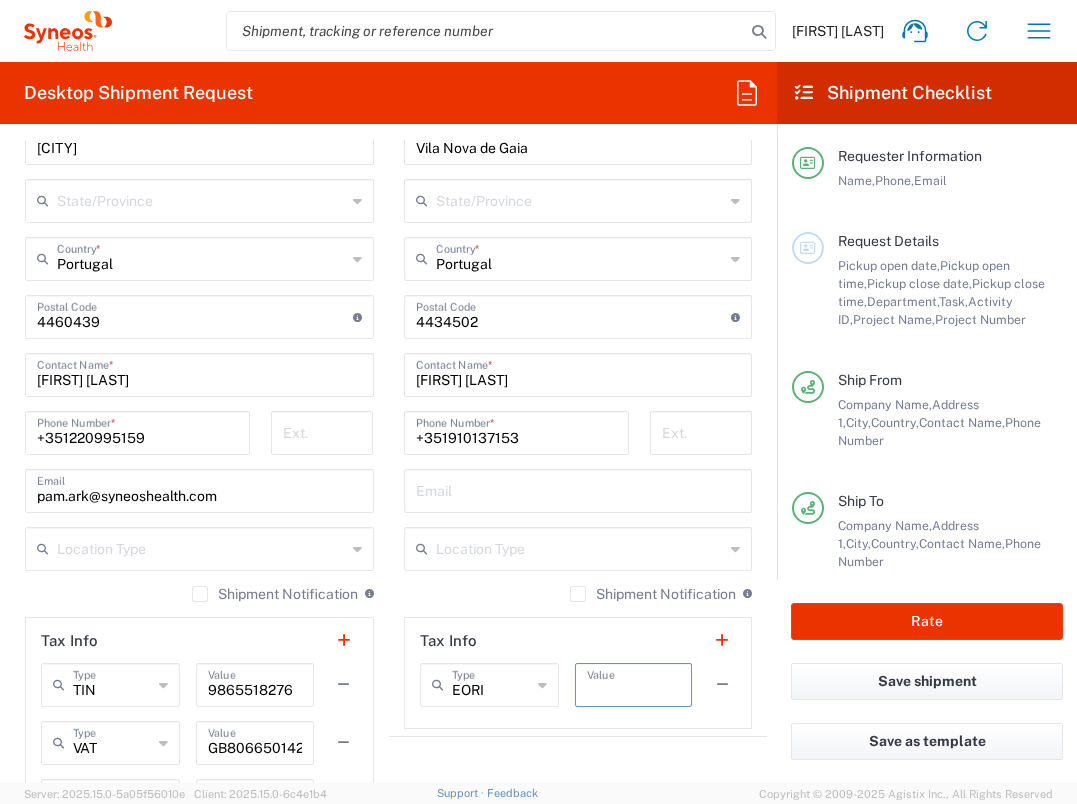 click at bounding box center (633, 683) 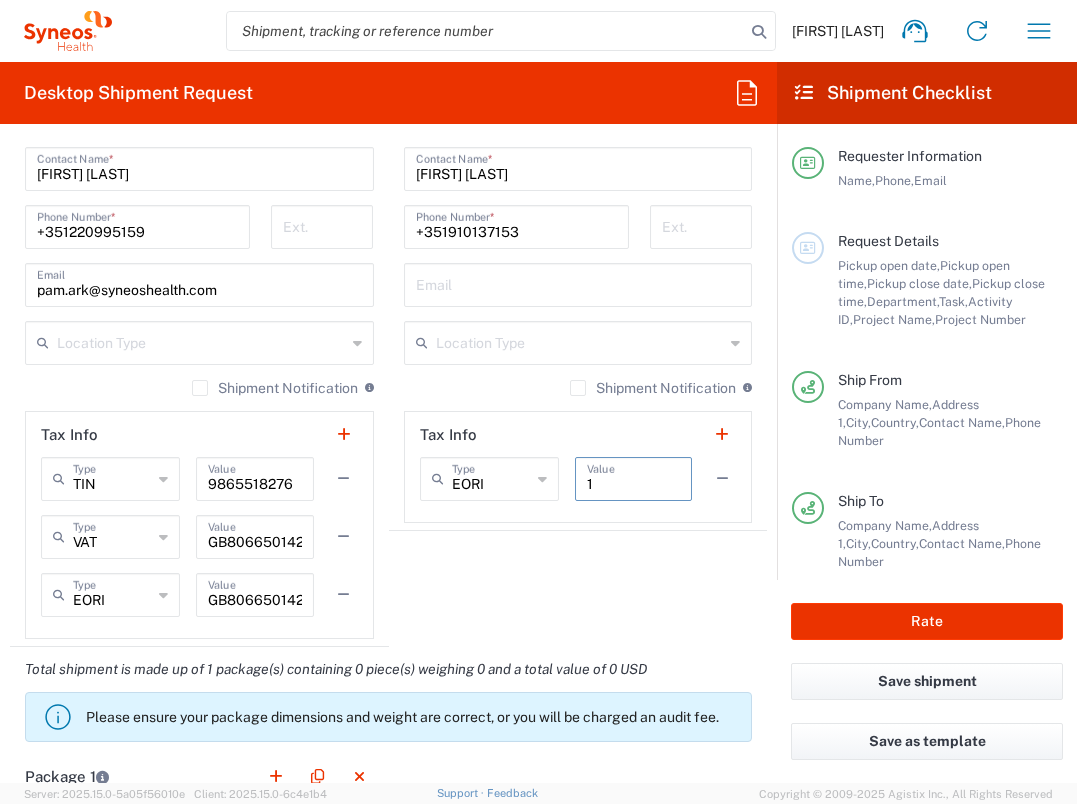 scroll, scrollTop: 1570, scrollLeft: 0, axis: vertical 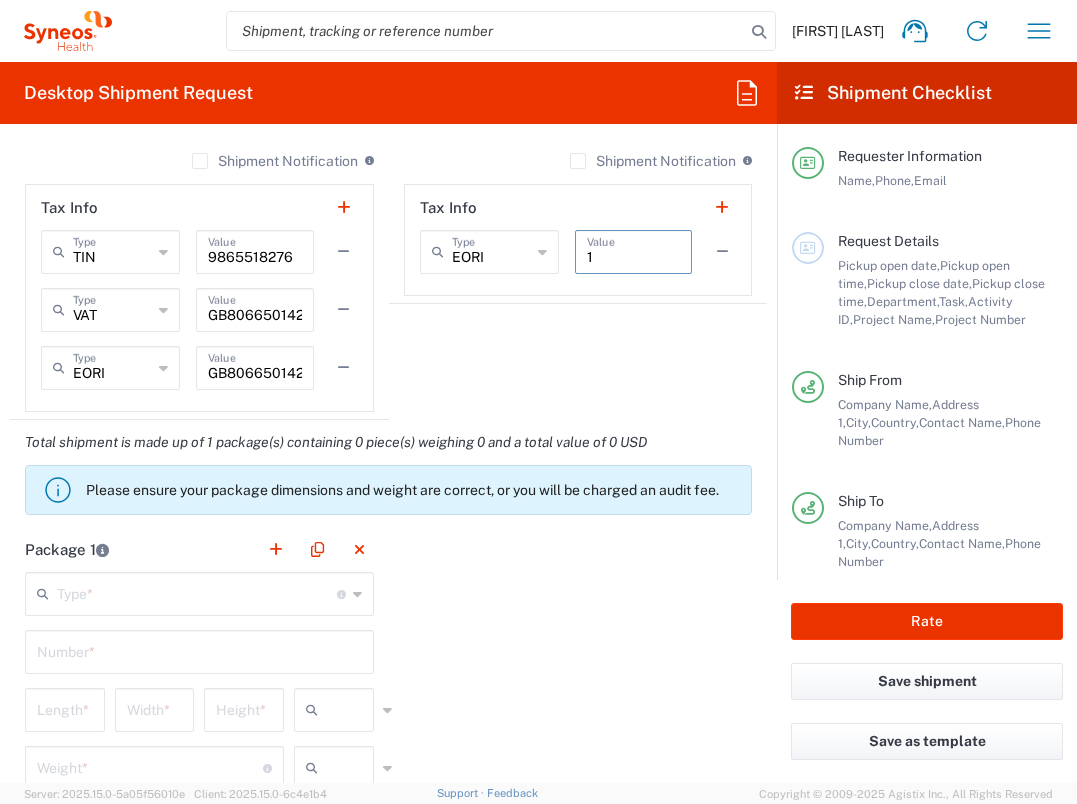 type on "1" 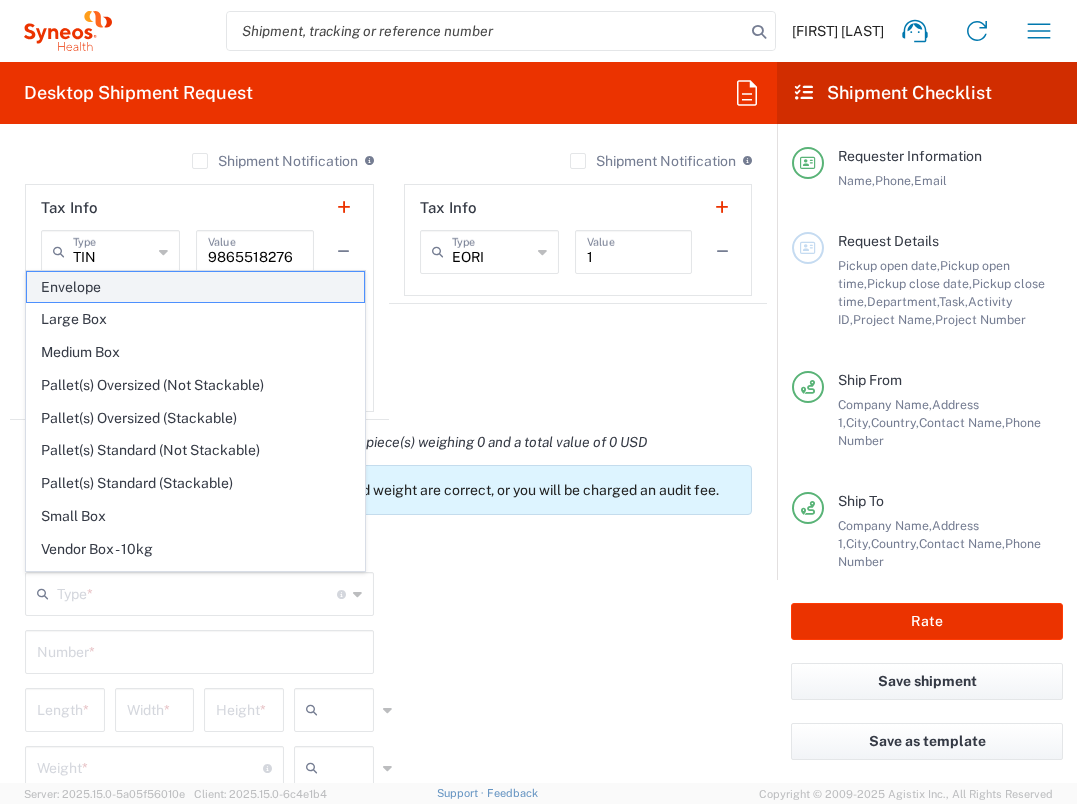 click on "Envelope" 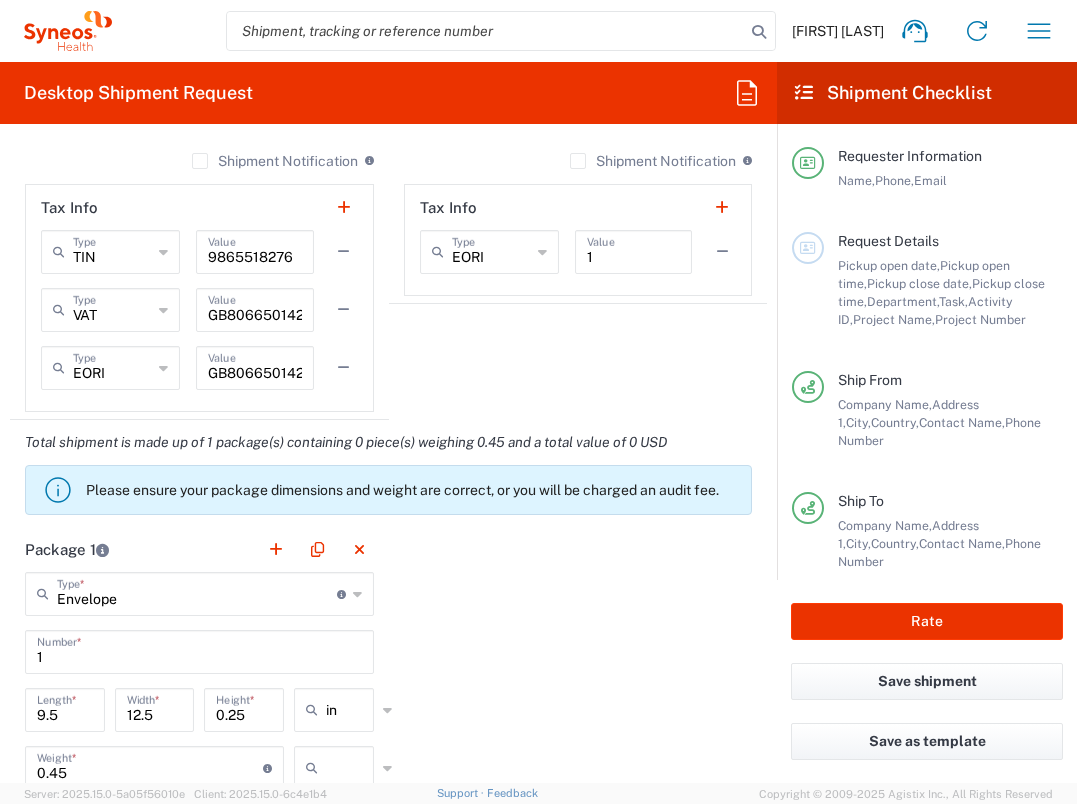 scroll, scrollTop: 1839, scrollLeft: 0, axis: vertical 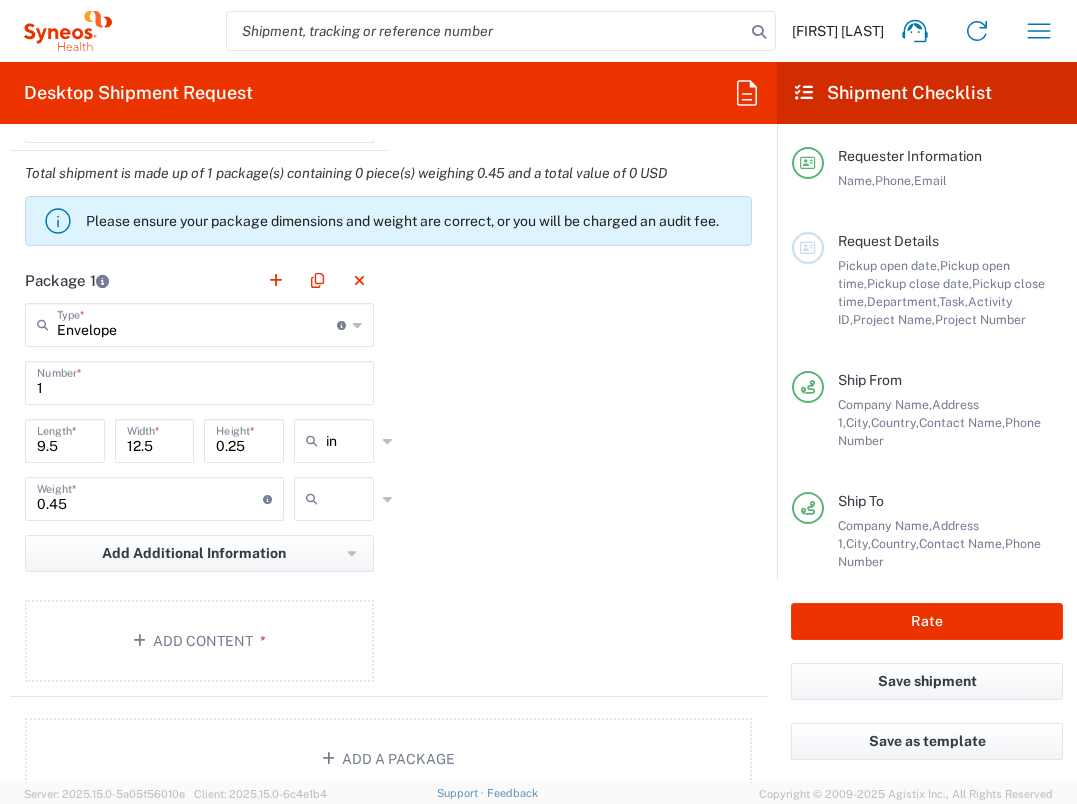 click at bounding box center [351, 499] 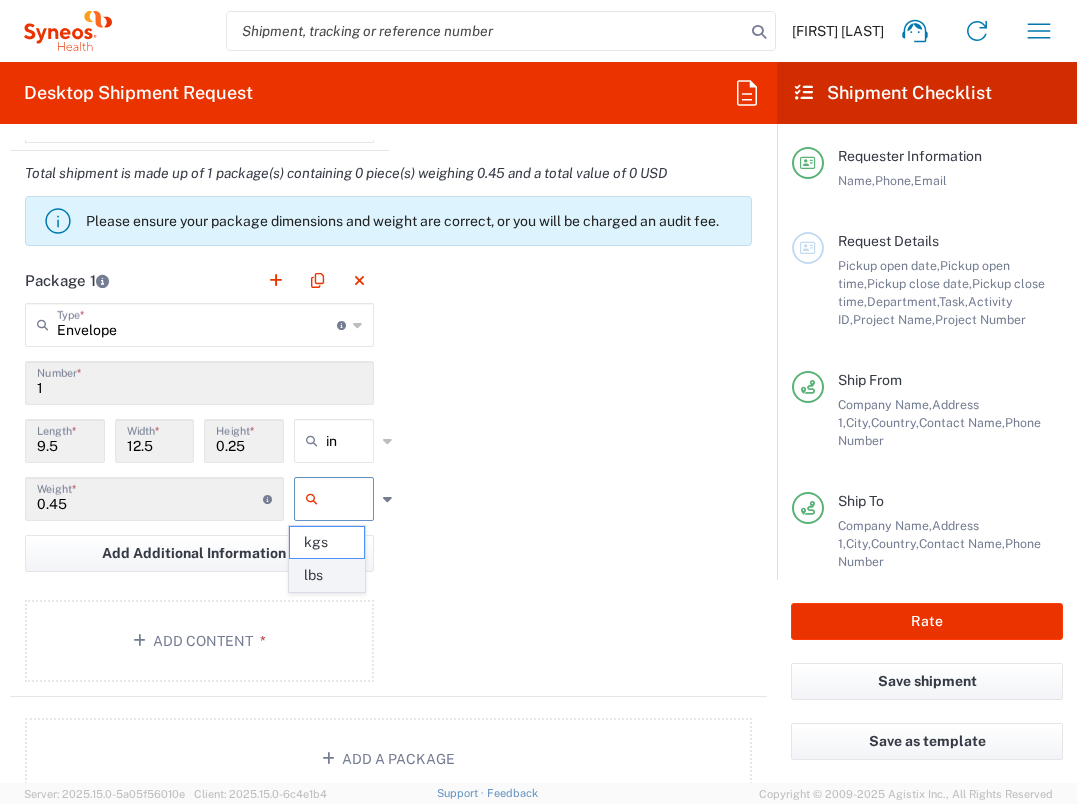 click on "lbs" 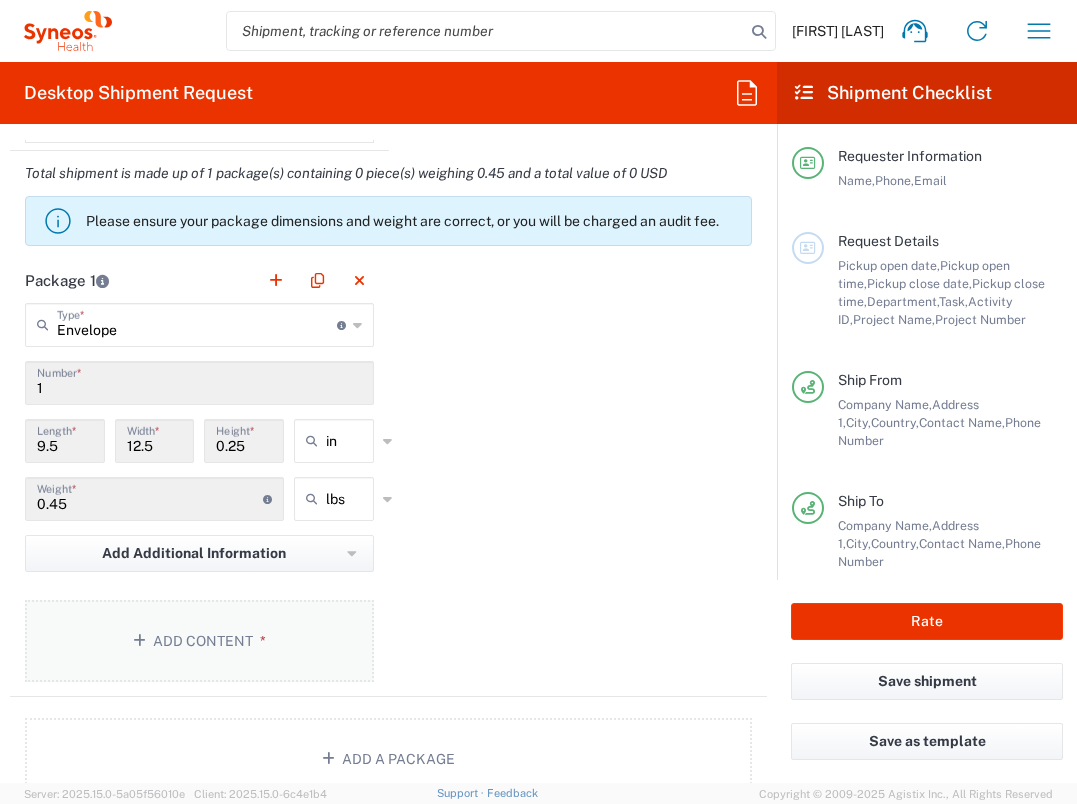 click on "Add Content *" 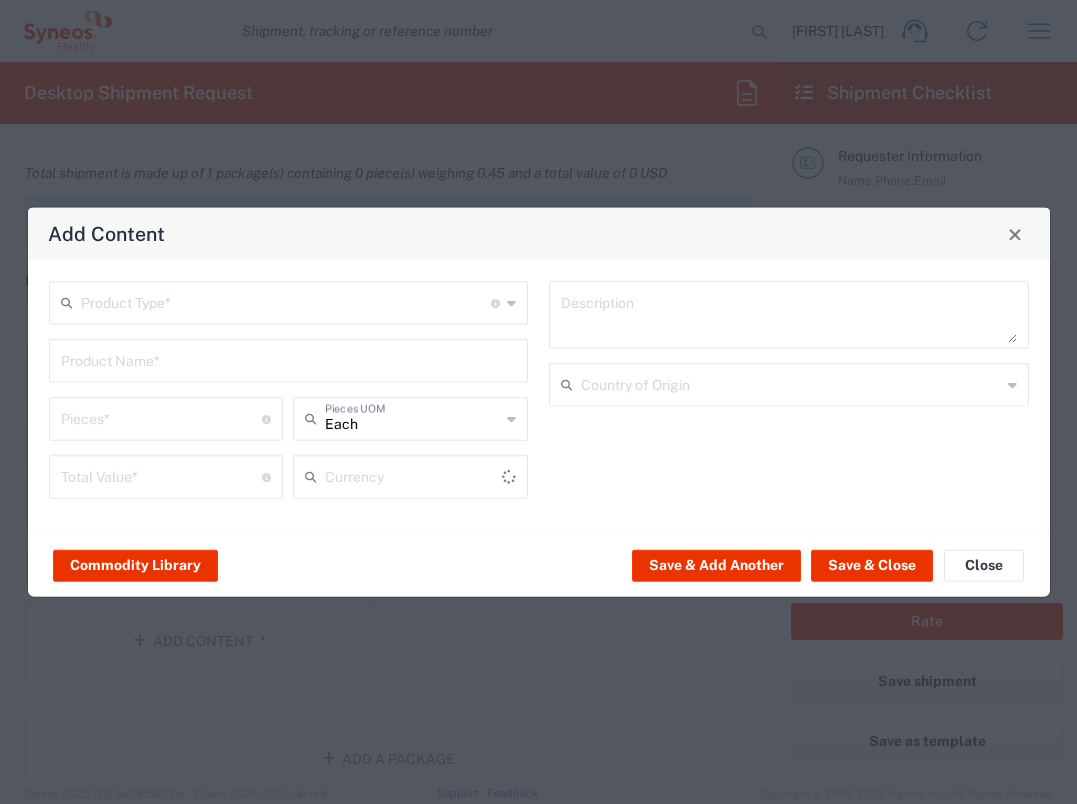 type on "US Dollar" 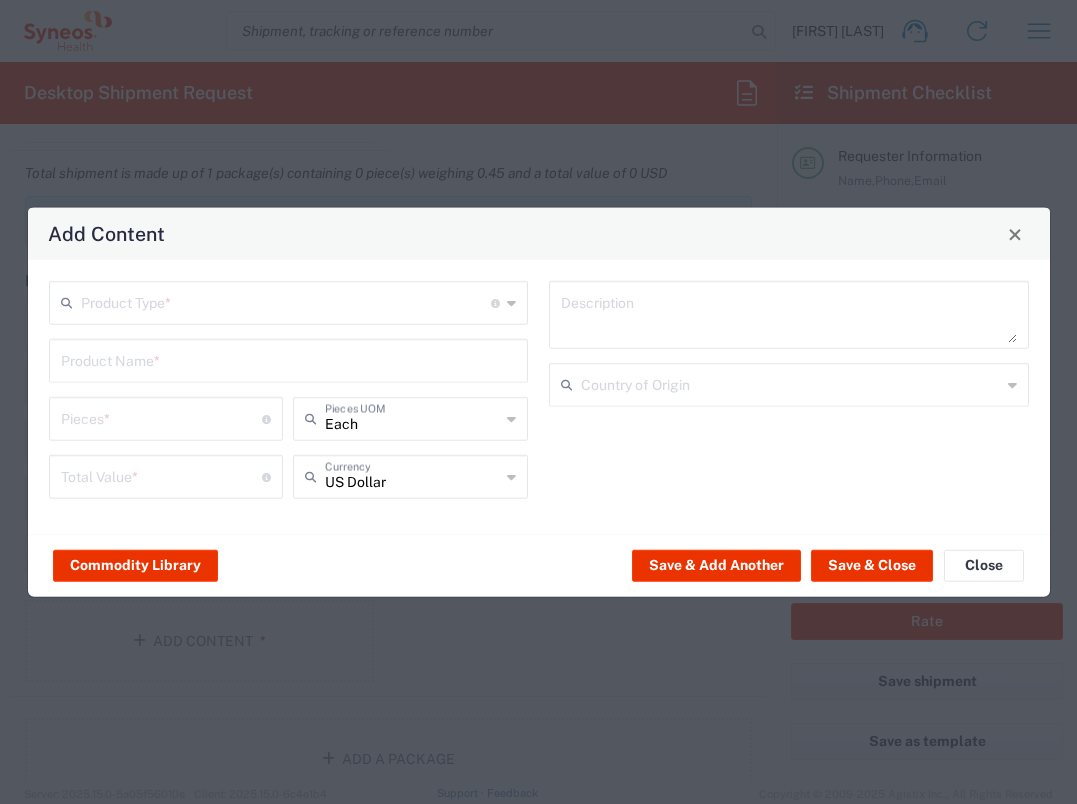 click at bounding box center [286, 301] 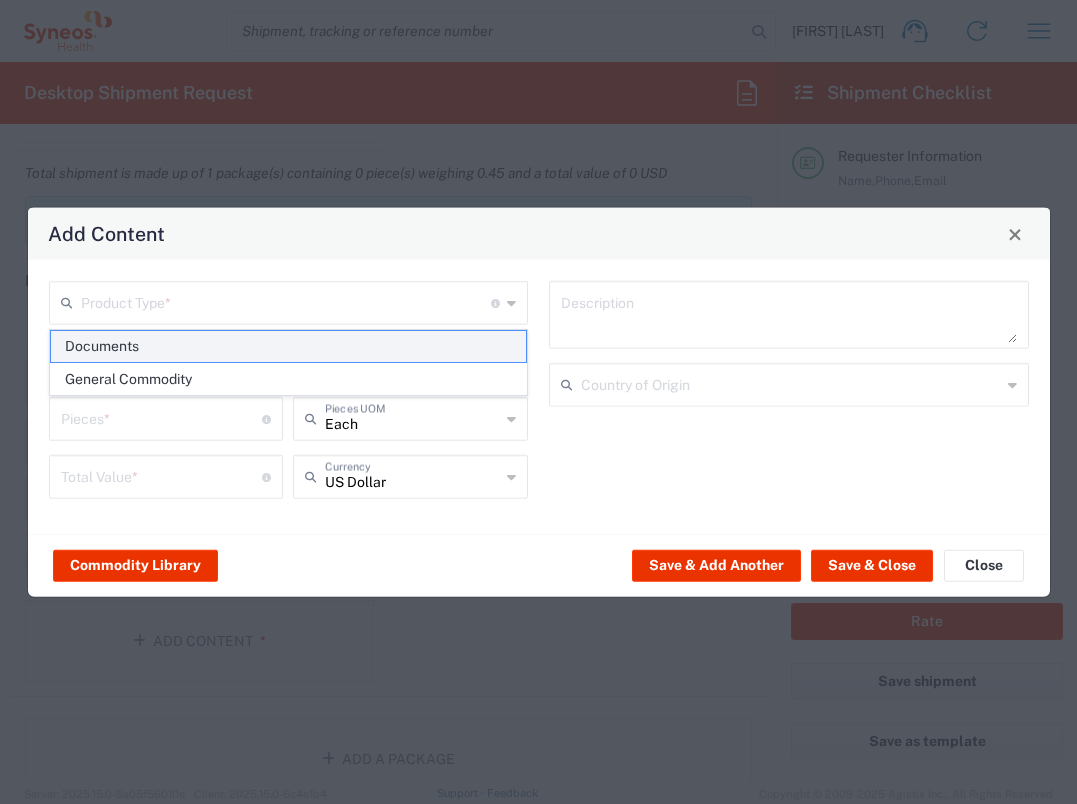 click on "Documents" 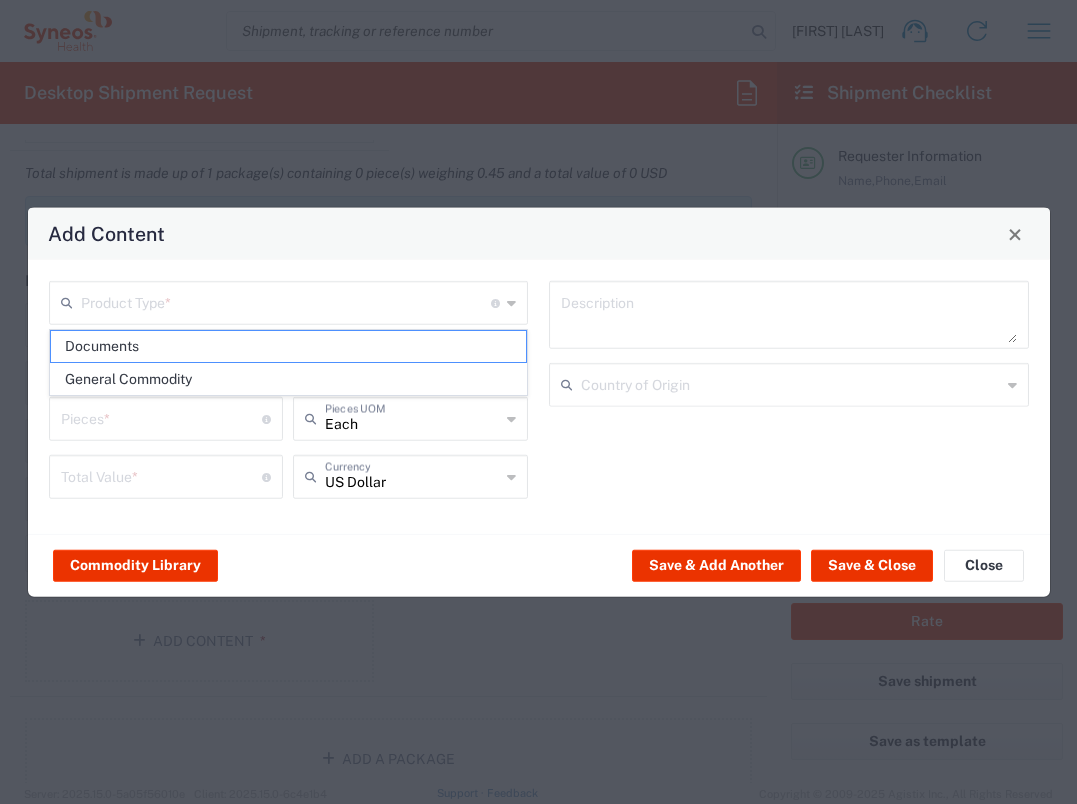type on "Documents" 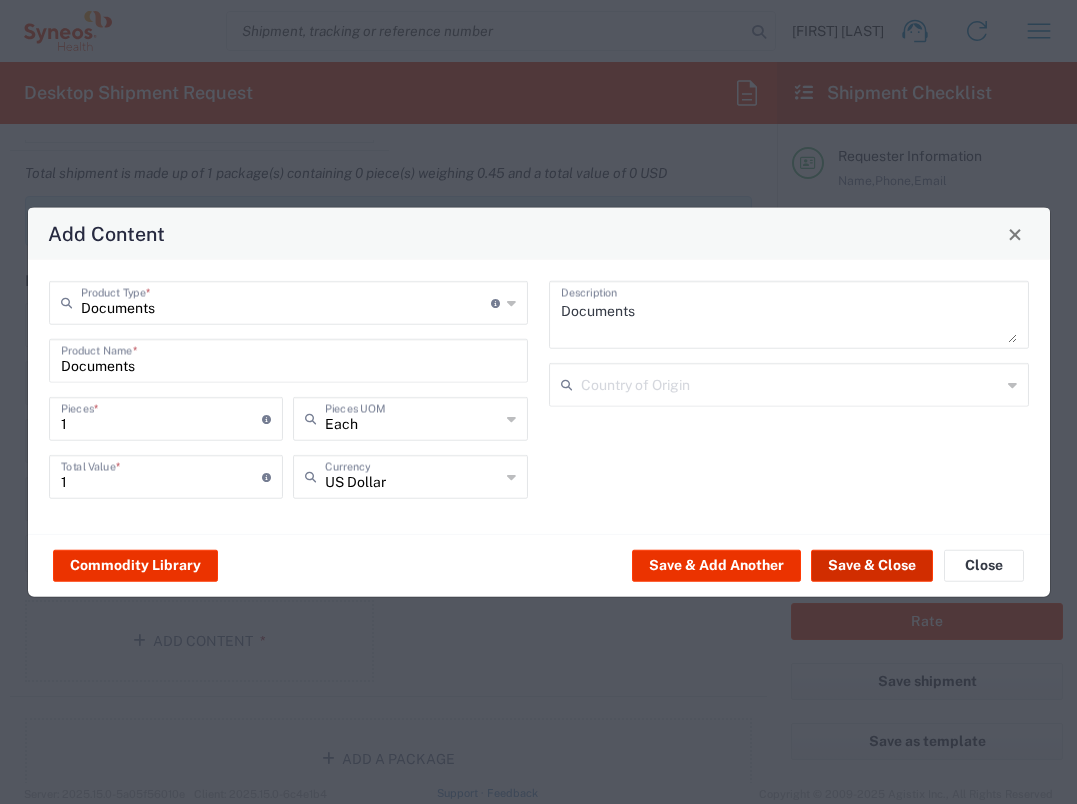 click on "Save & Close" 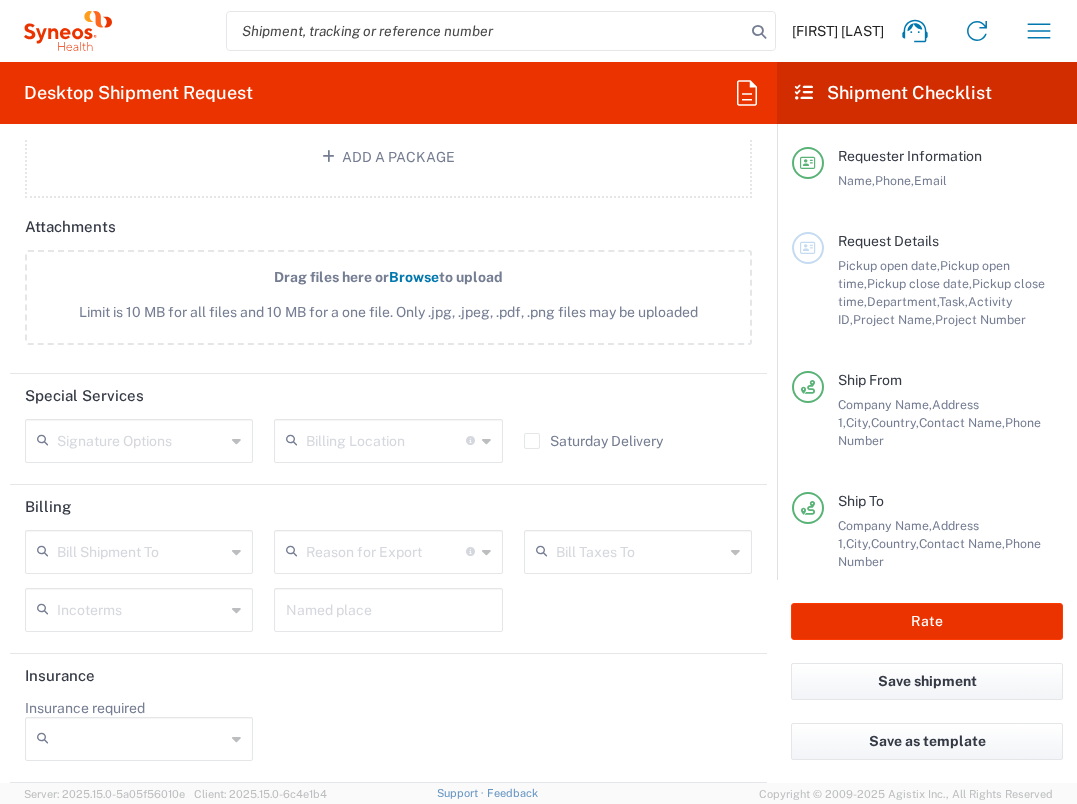 scroll, scrollTop: 2580, scrollLeft: 0, axis: vertical 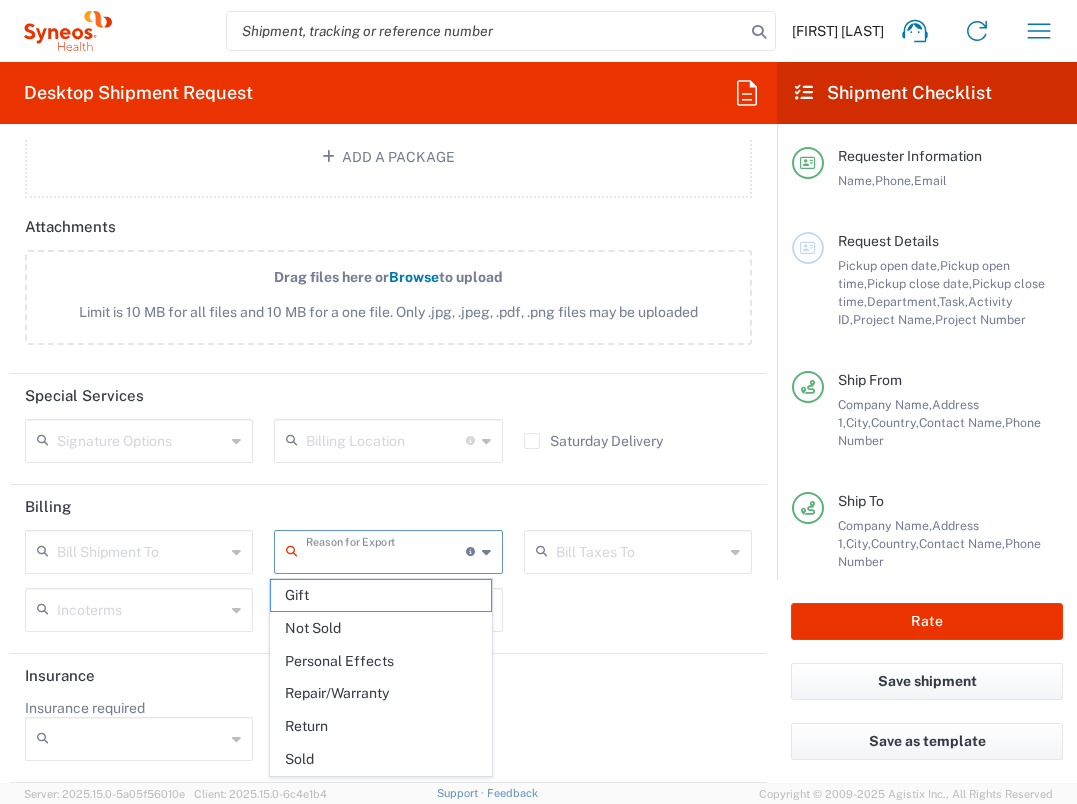 click at bounding box center [385, 550] 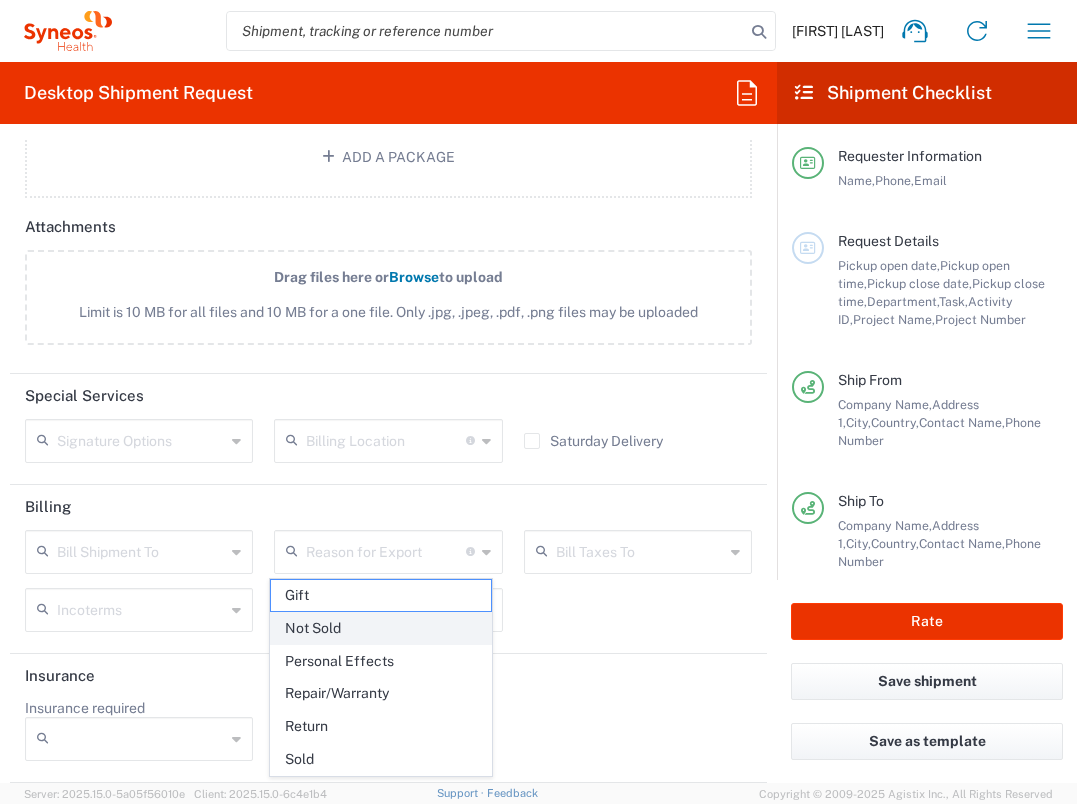 click on "Not Sold" 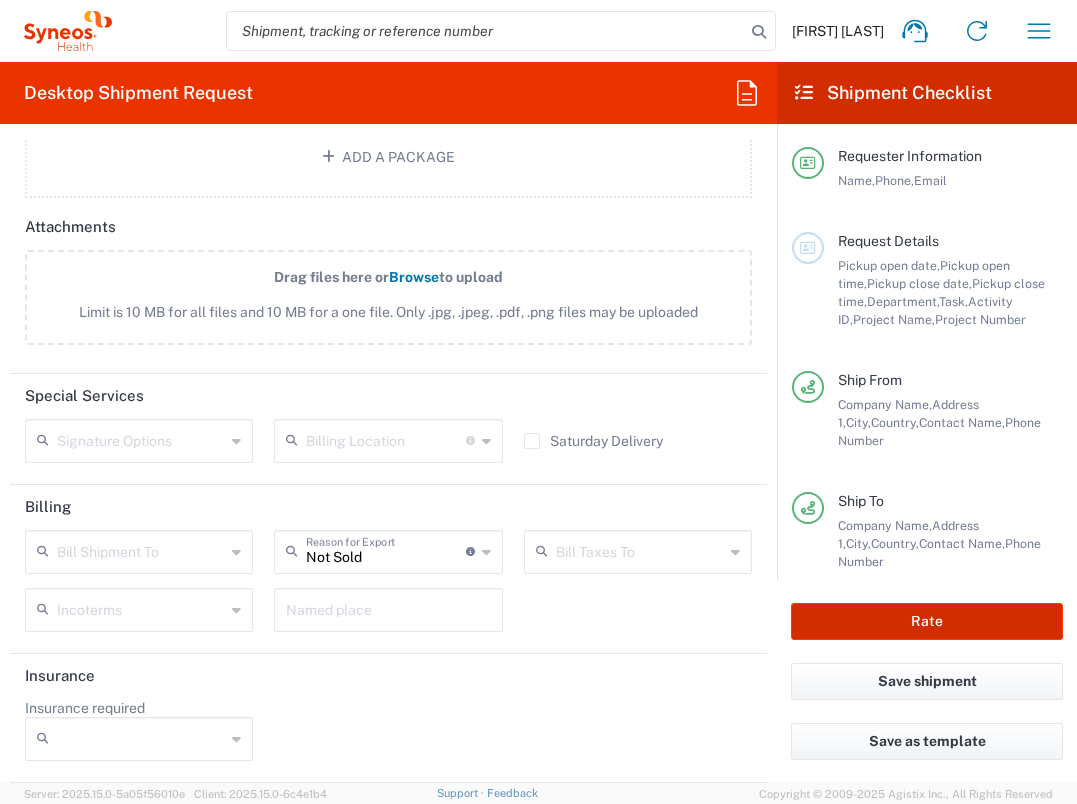 click on "Rate" 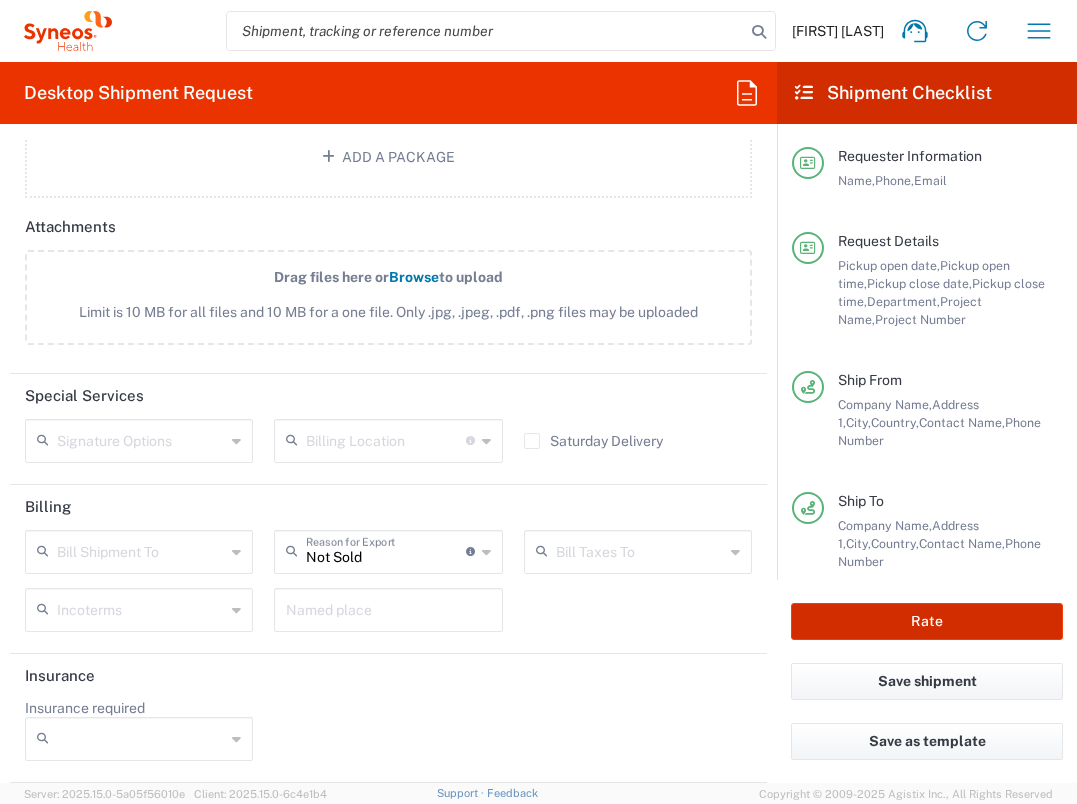 type on "7053652" 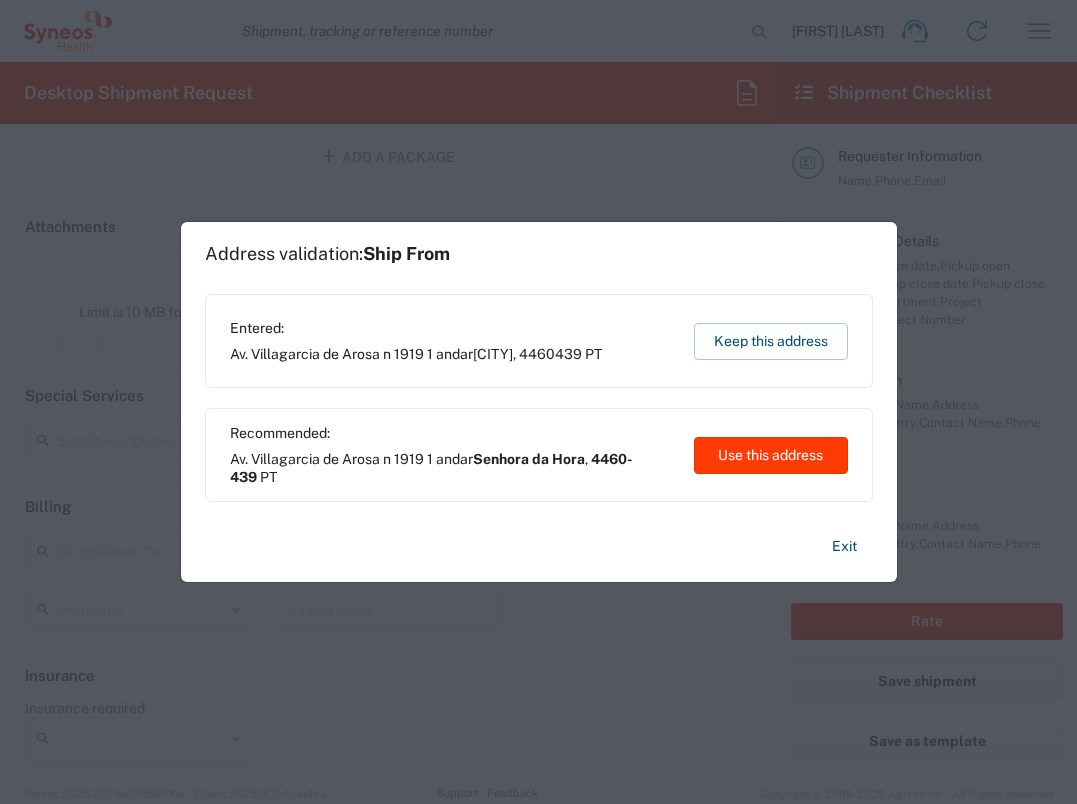 click on "Use this address" 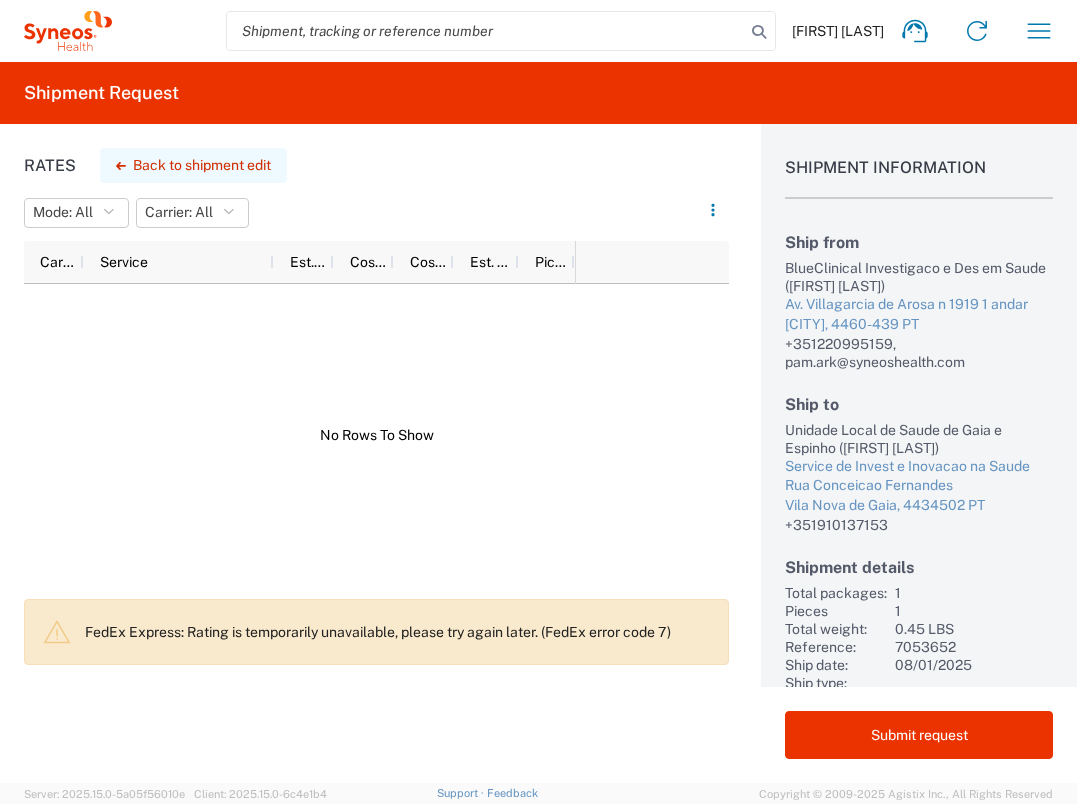 click on "Back to shipment edit" 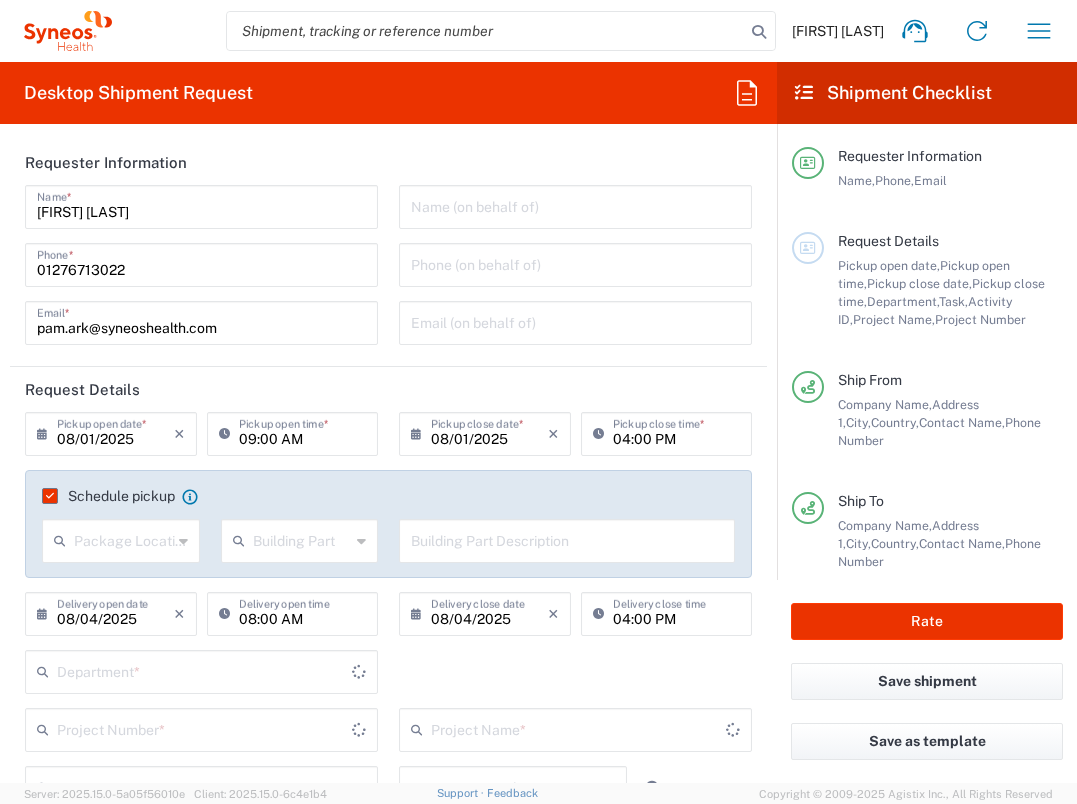 type on "7053652" 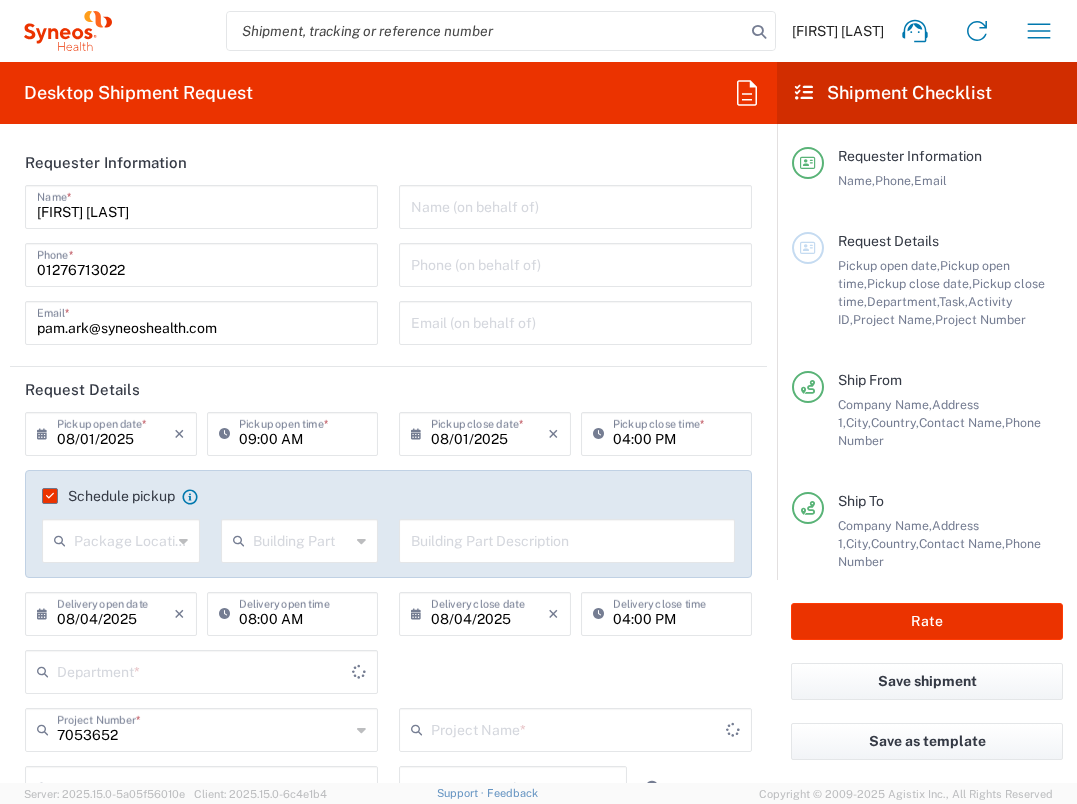 type on "Envelope" 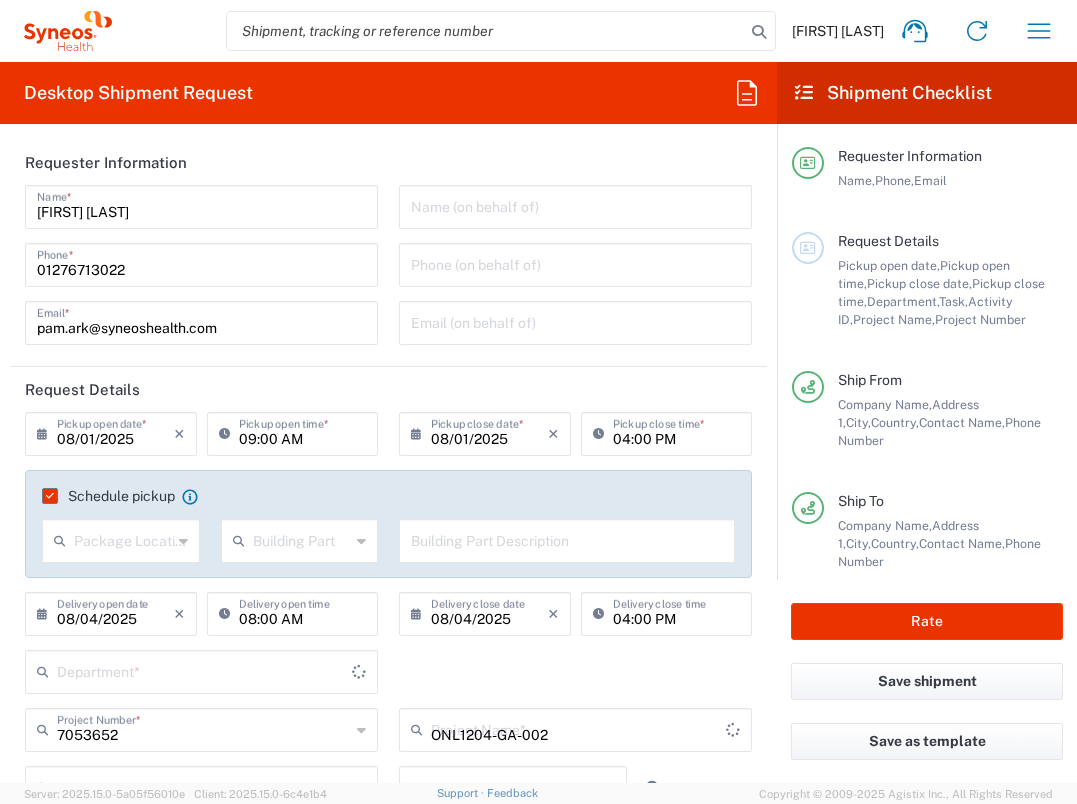 type on "3235" 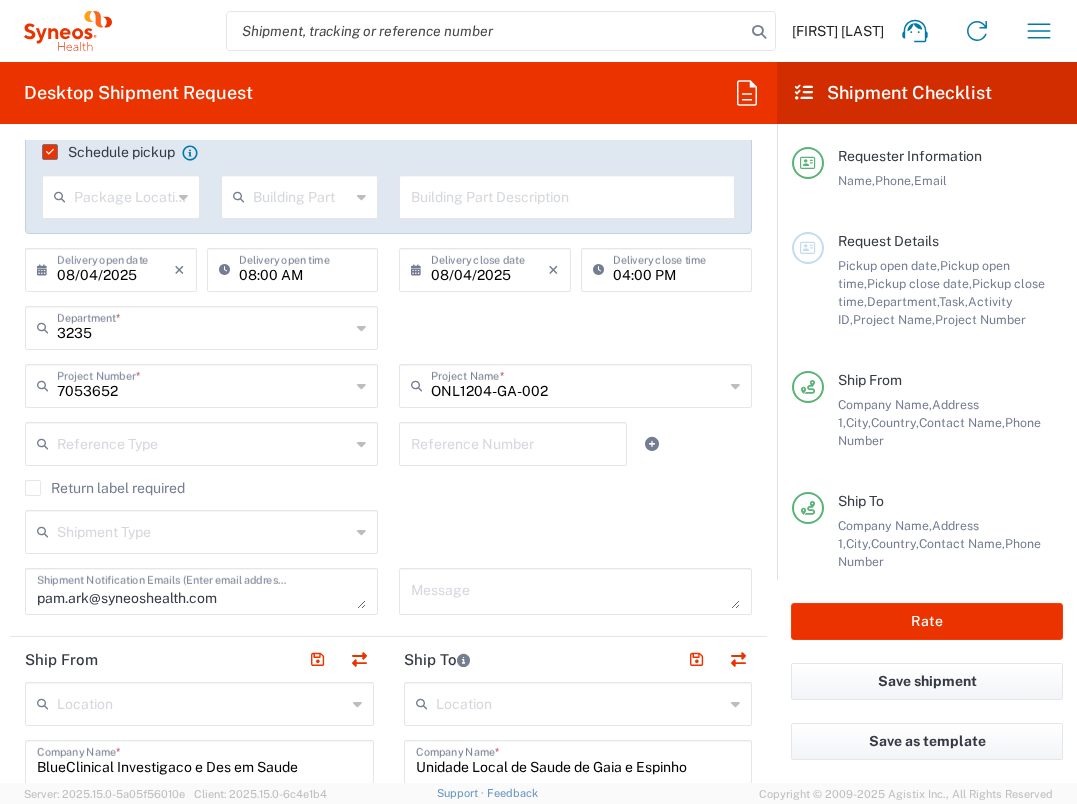 scroll, scrollTop: 428, scrollLeft: 0, axis: vertical 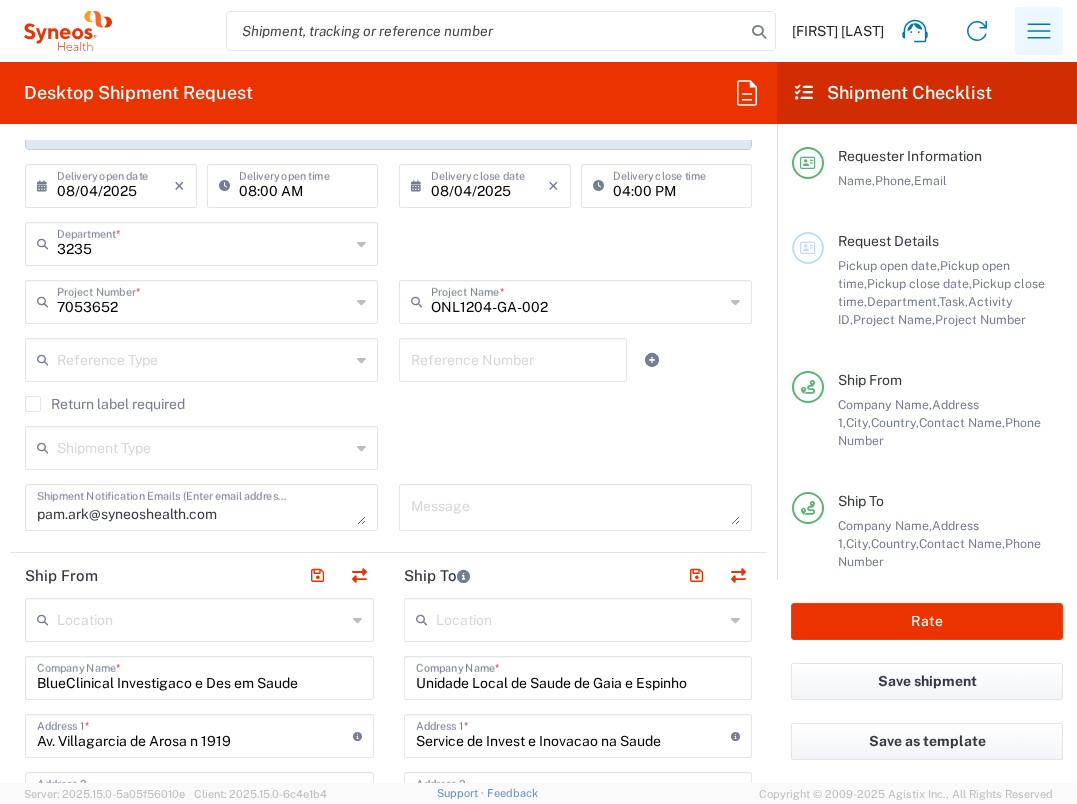 click 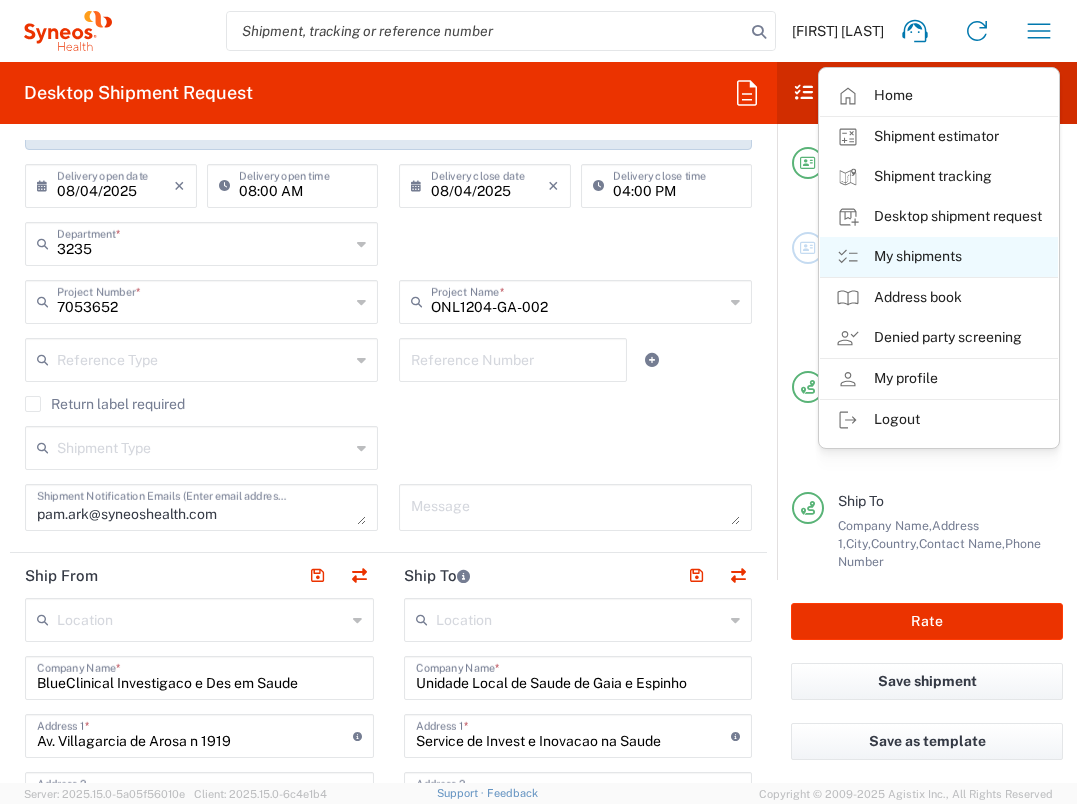 click on "My shipments" 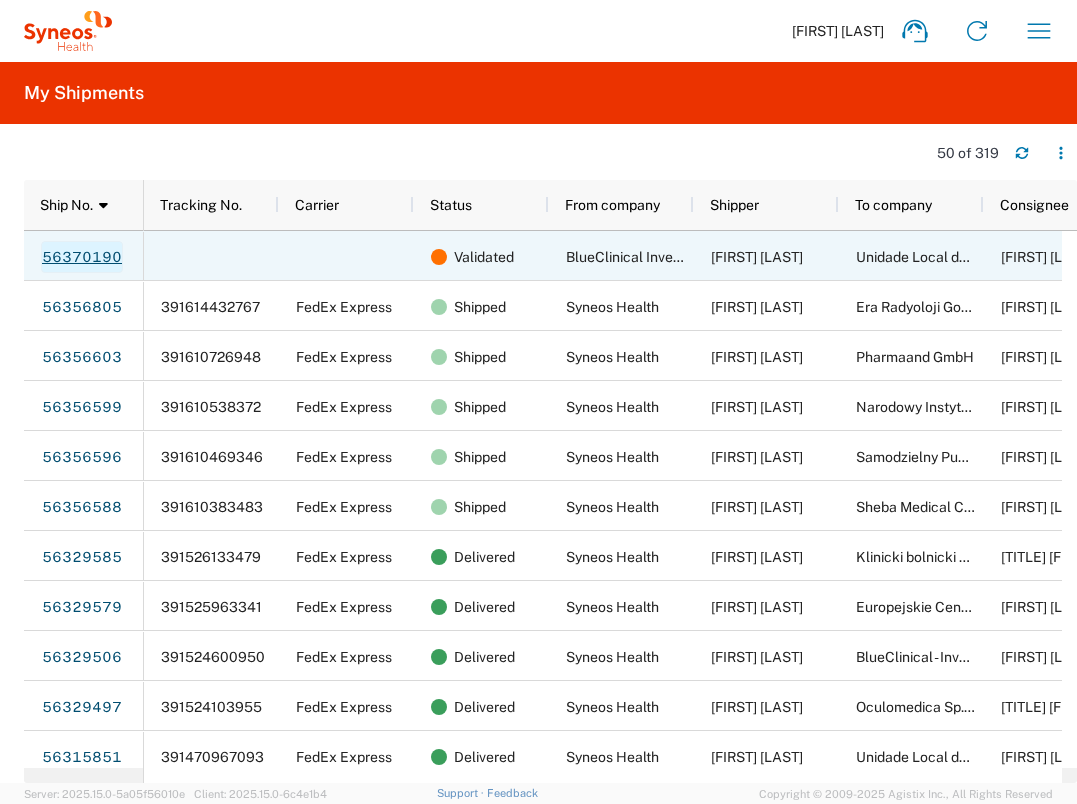 click on "56370190" 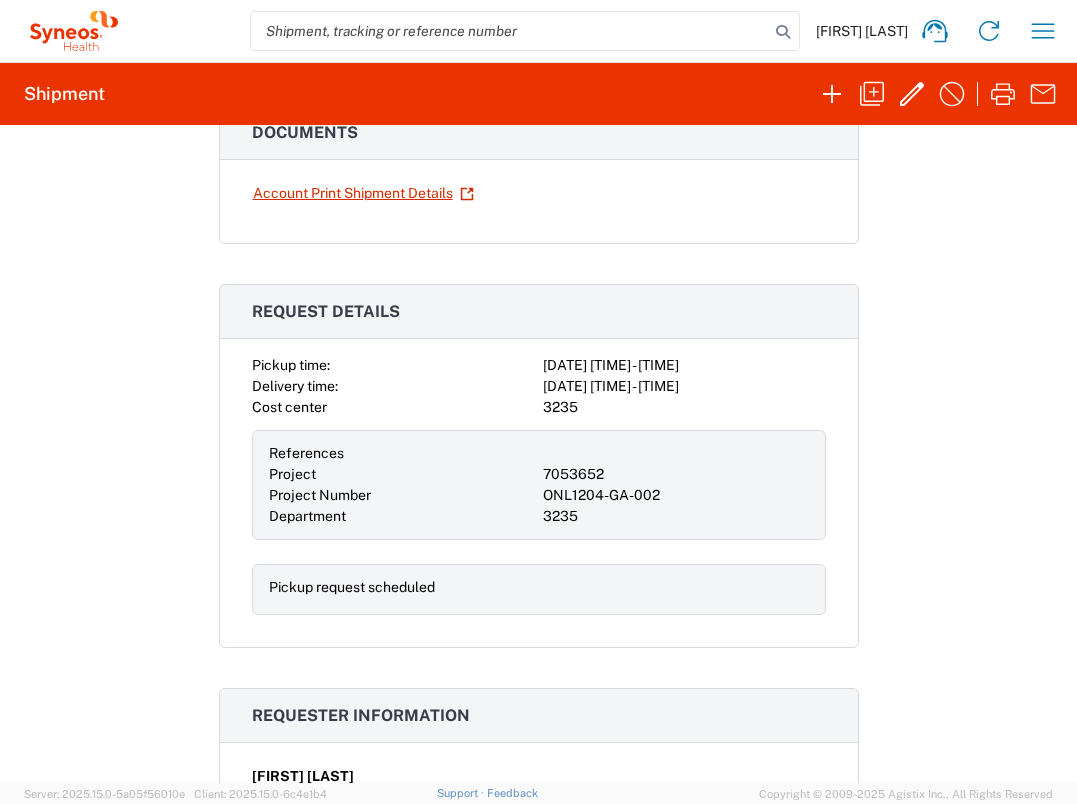 scroll, scrollTop: 0, scrollLeft: 0, axis: both 